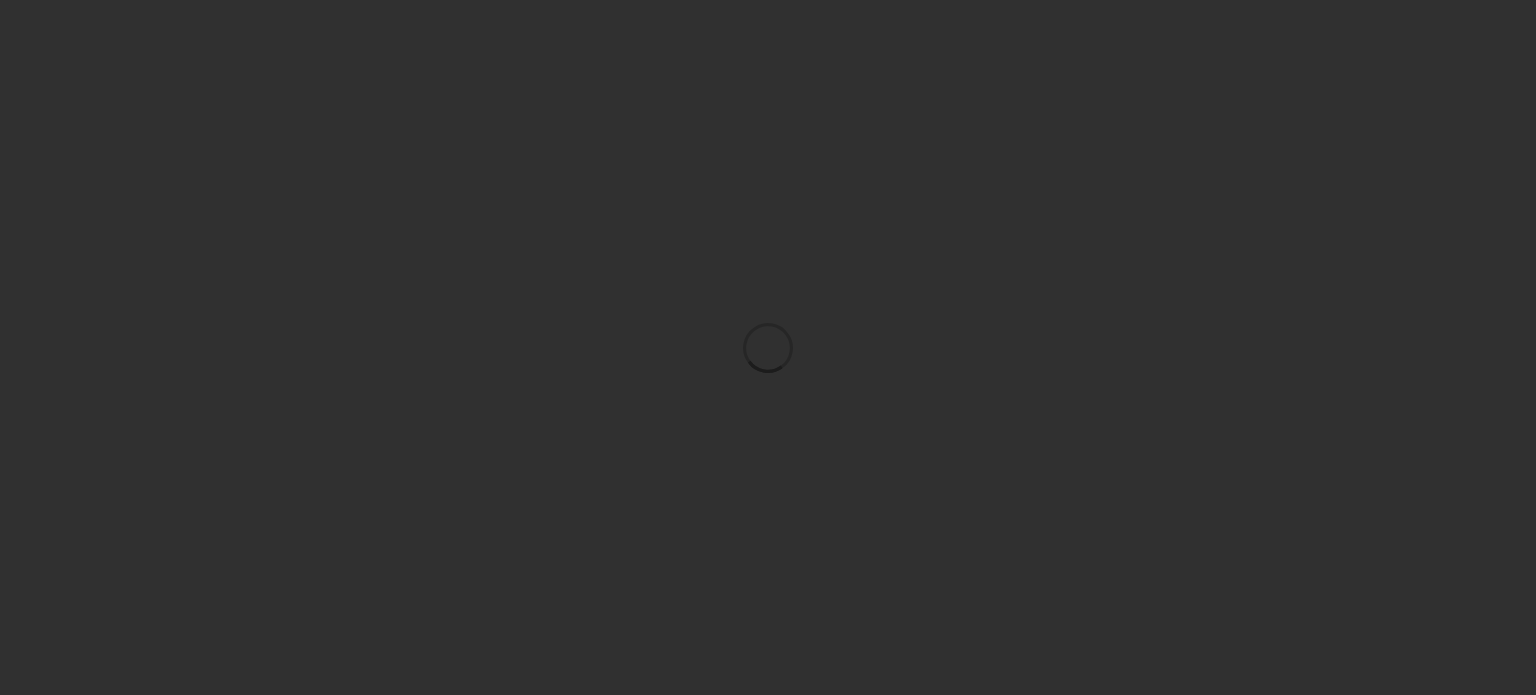 scroll, scrollTop: 0, scrollLeft: 0, axis: both 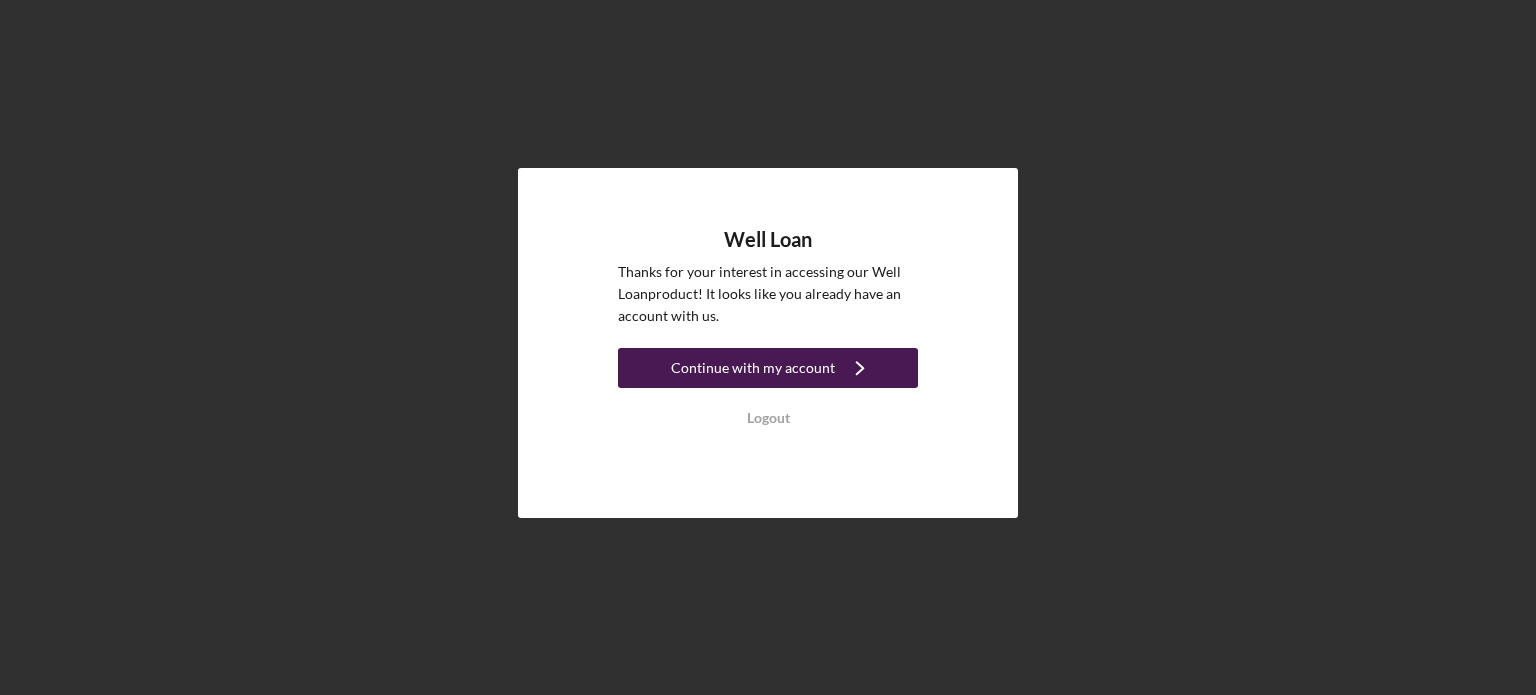 click on "Continue with my account" at bounding box center [753, 368] 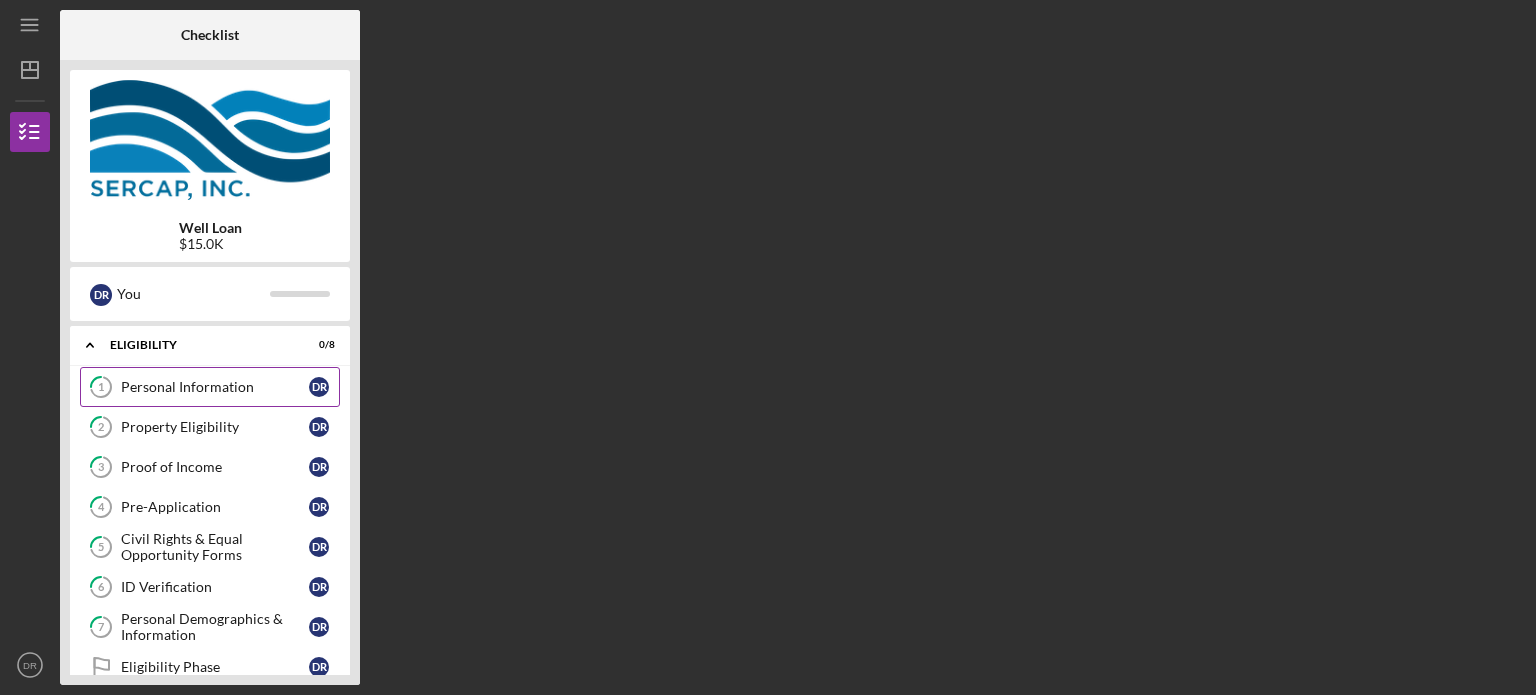 click on "Personal Information" at bounding box center (215, 387) 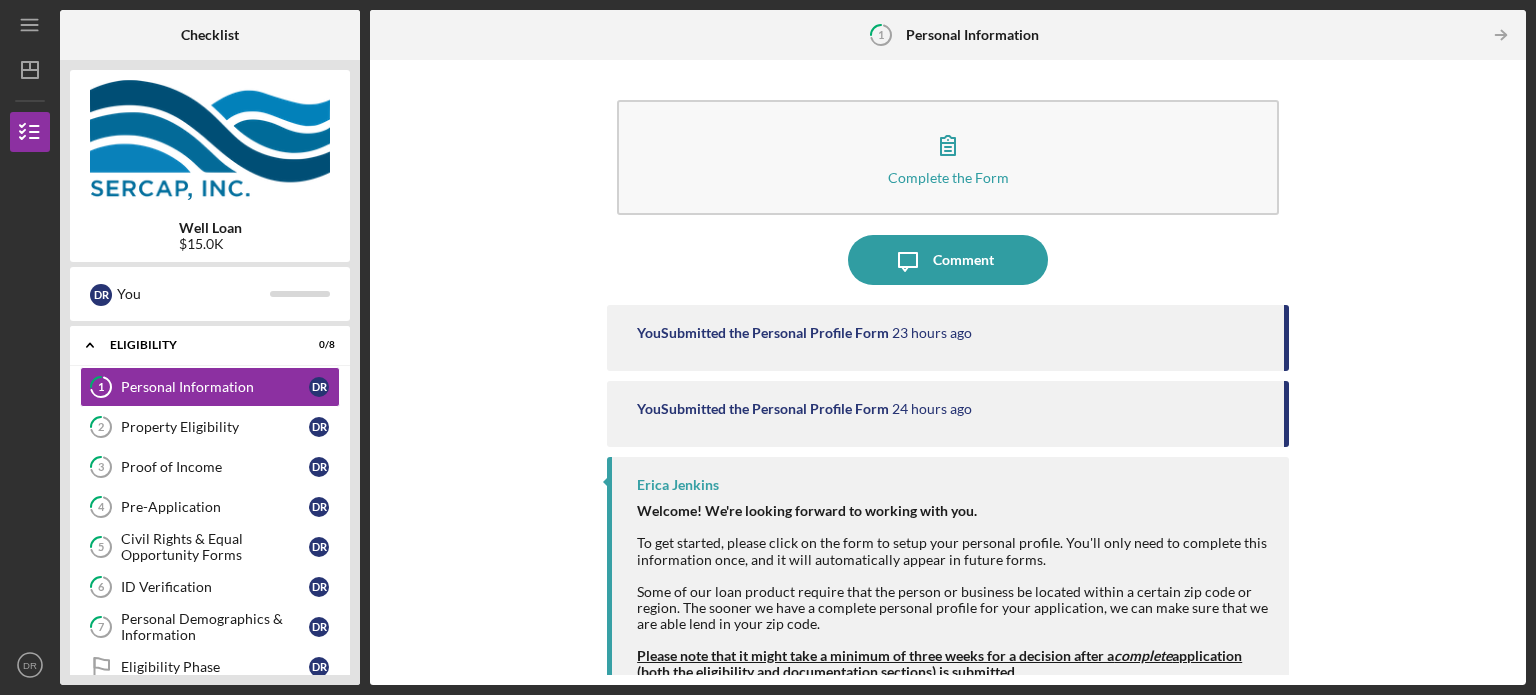 click on "Complete the Form Form Icon/Message Comment You  Submitted the Personal Profile Form   23 hours ago You  Submitted the Personal Profile Form   24 hours ago [FIRST] [LAST]   Welcome! We're looking forward to working with you. To get started, please click on the form to setup your personal profile. You'll only need to complete this information once, and it will automatically appear in future forms.
Some of our loan product require that the person or business be located within a certain zip code or region. The sooner we have a complete personal profile for your application, we can make sure that we are able lend in your zip code.
Please note that it might take a minimum of three weeks for a decision after a  complete  application (both the eligibility and documentation sections) is submitted.
If you have concerns about your application, please reach out to [FIRST] [LAST] at  [EMAIL]" at bounding box center (948, 372) 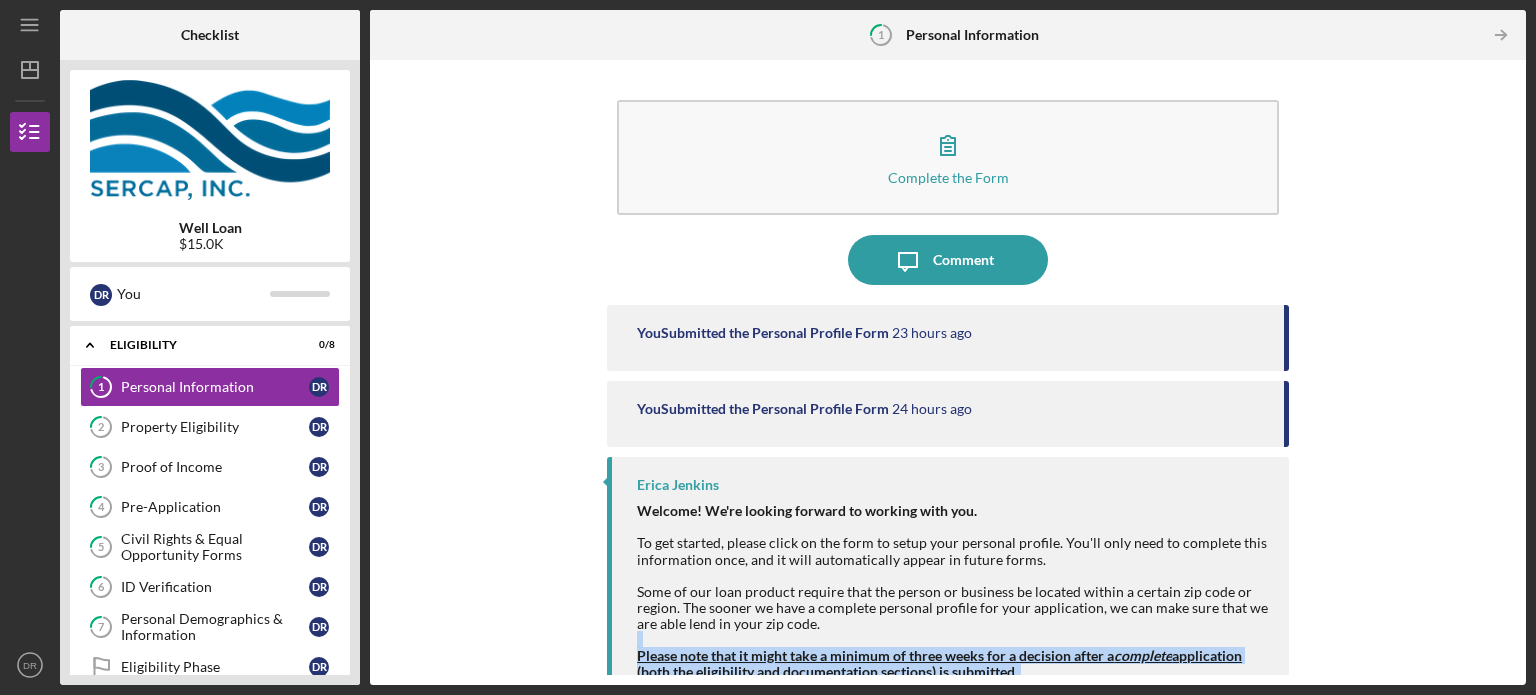 scroll, scrollTop: 100, scrollLeft: 0, axis: vertical 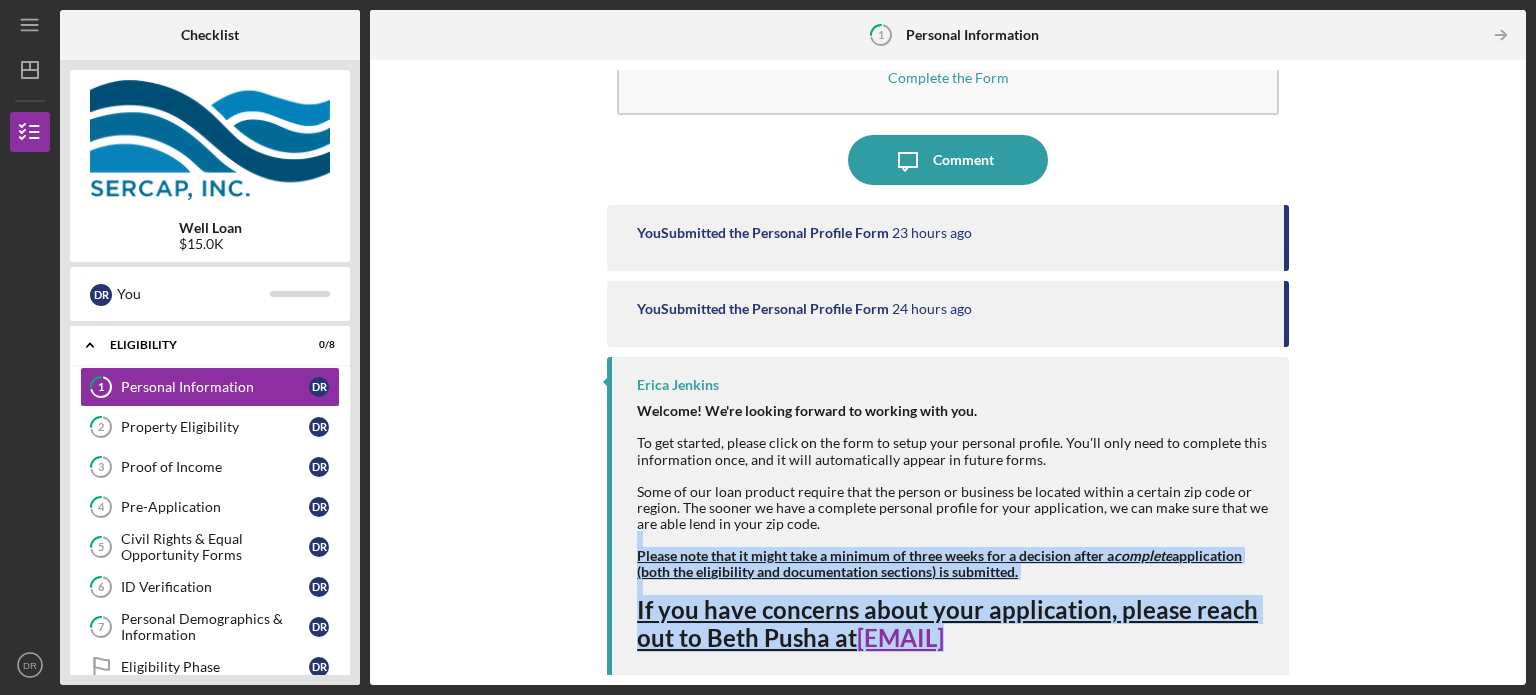 drag, startPoint x: 1491, startPoint y: 645, endPoint x: 1282, endPoint y: 606, distance: 212.60762 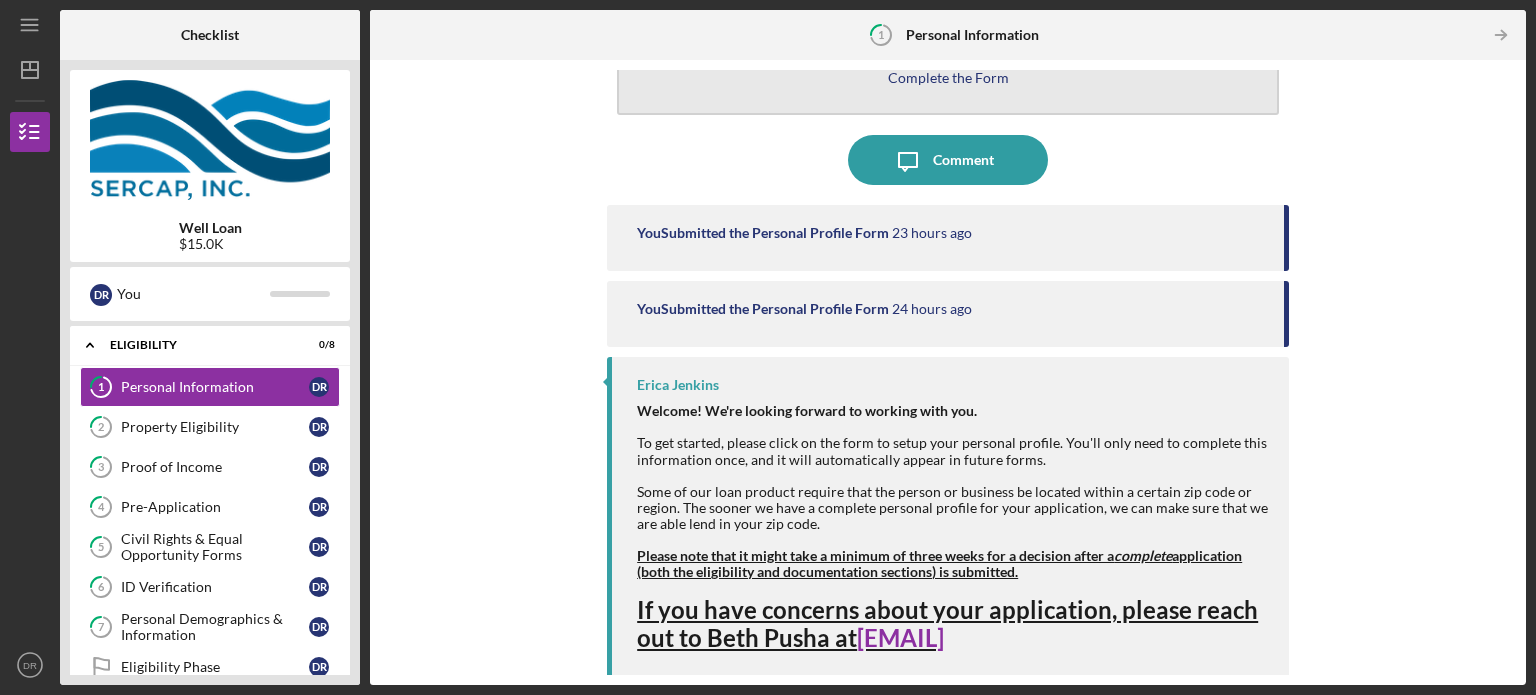 click on "Complete the Form" at bounding box center [948, 77] 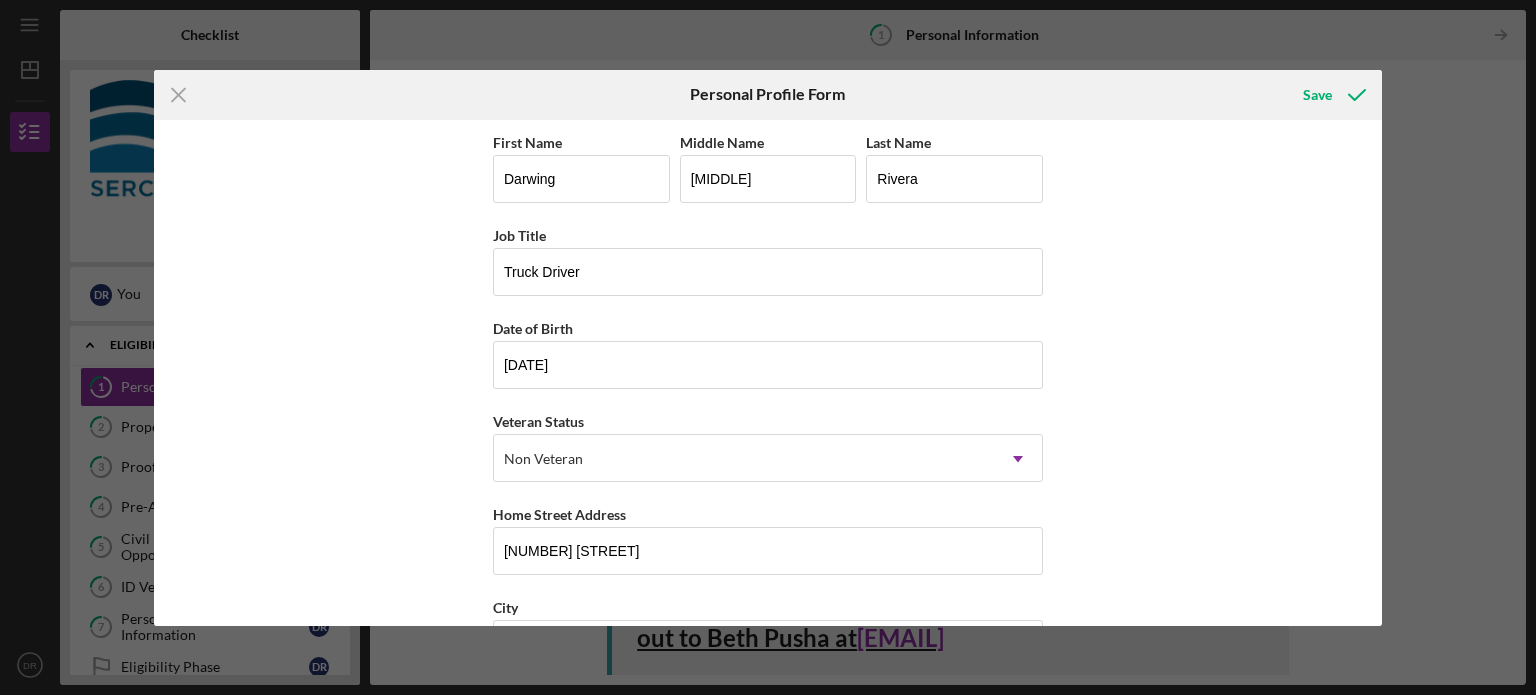 scroll, scrollTop: 0, scrollLeft: 0, axis: both 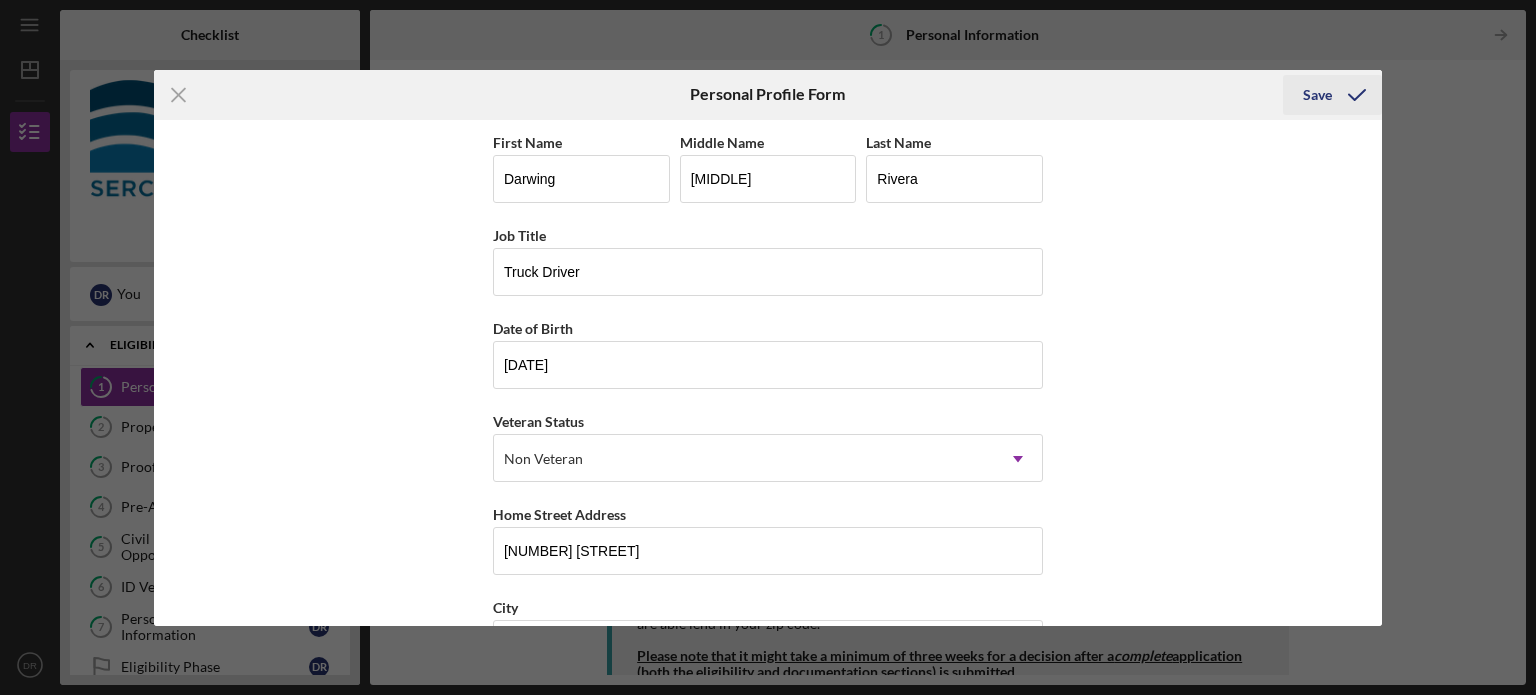 click on "Save" at bounding box center (1317, 95) 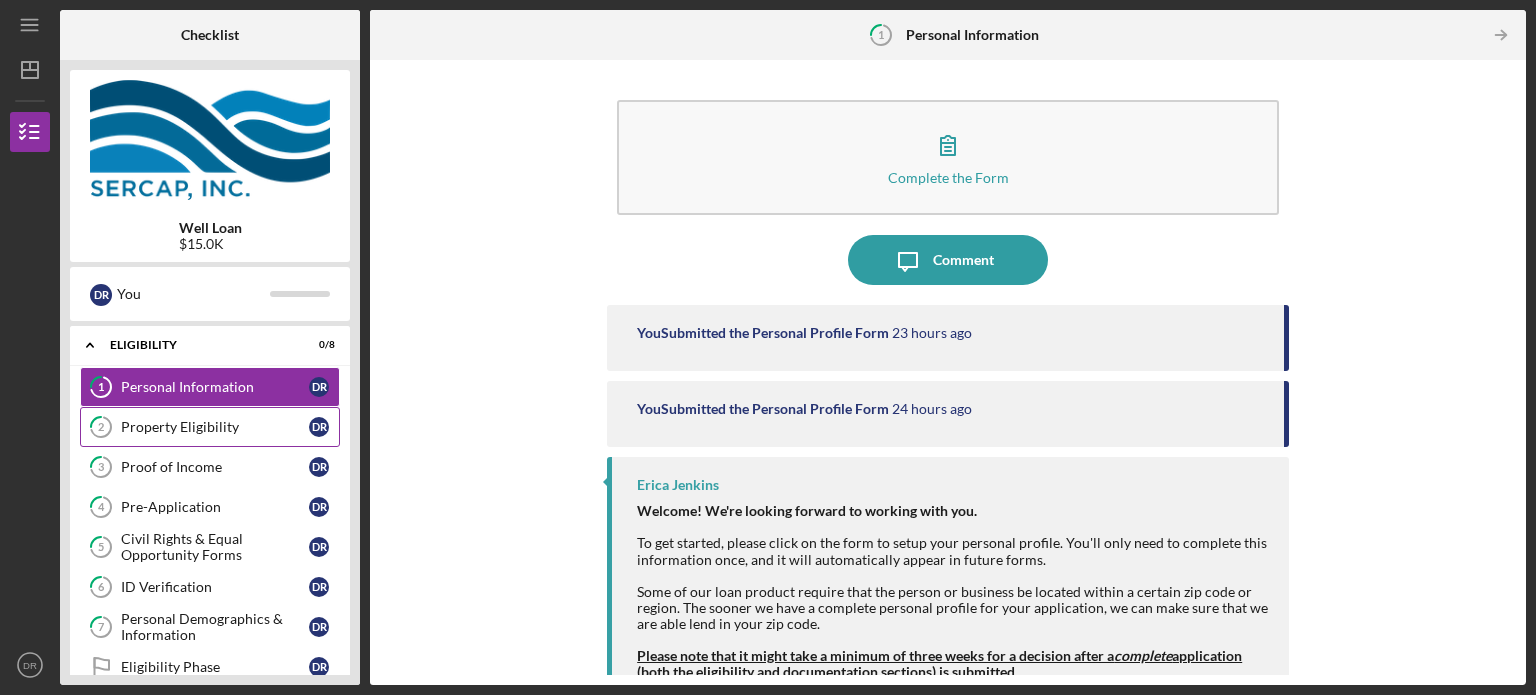 click on "Property Eligibility" at bounding box center (215, 427) 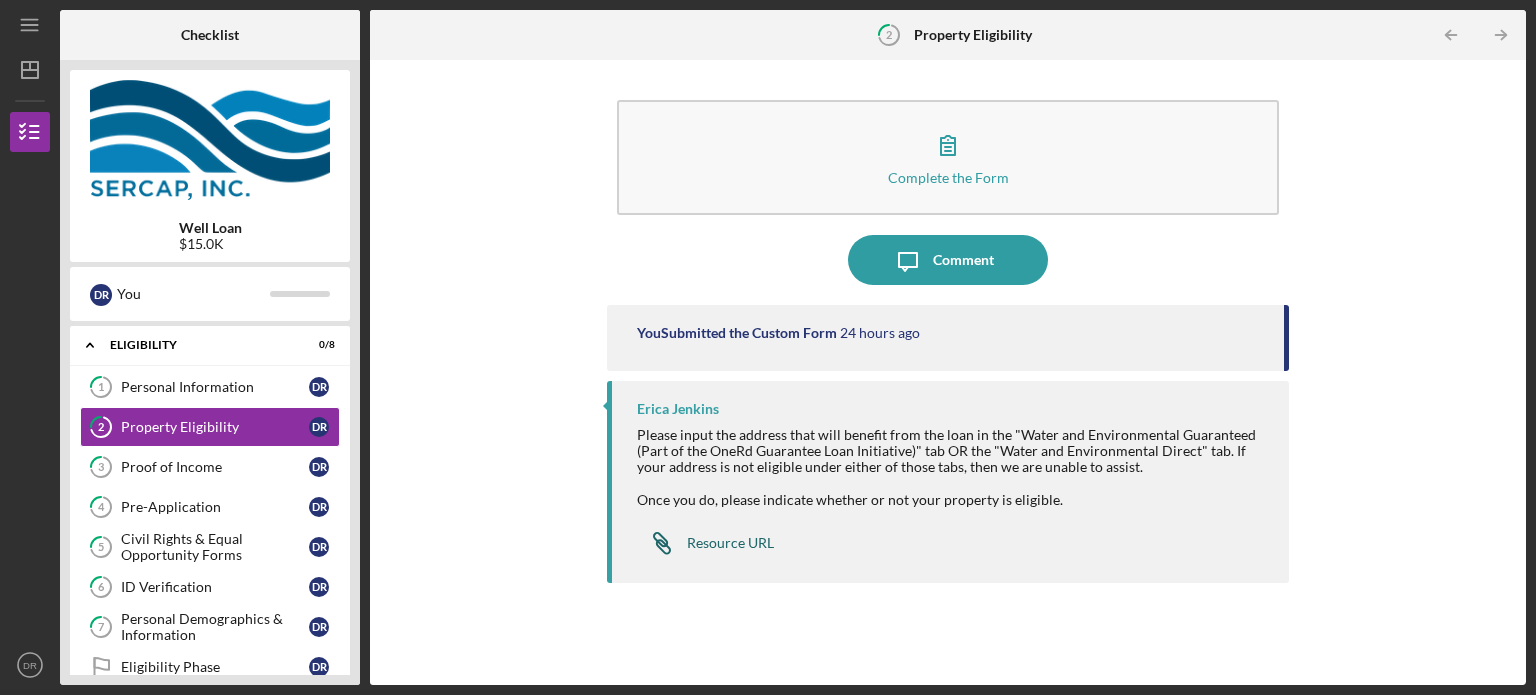 click on "Resource URL" at bounding box center [730, 543] 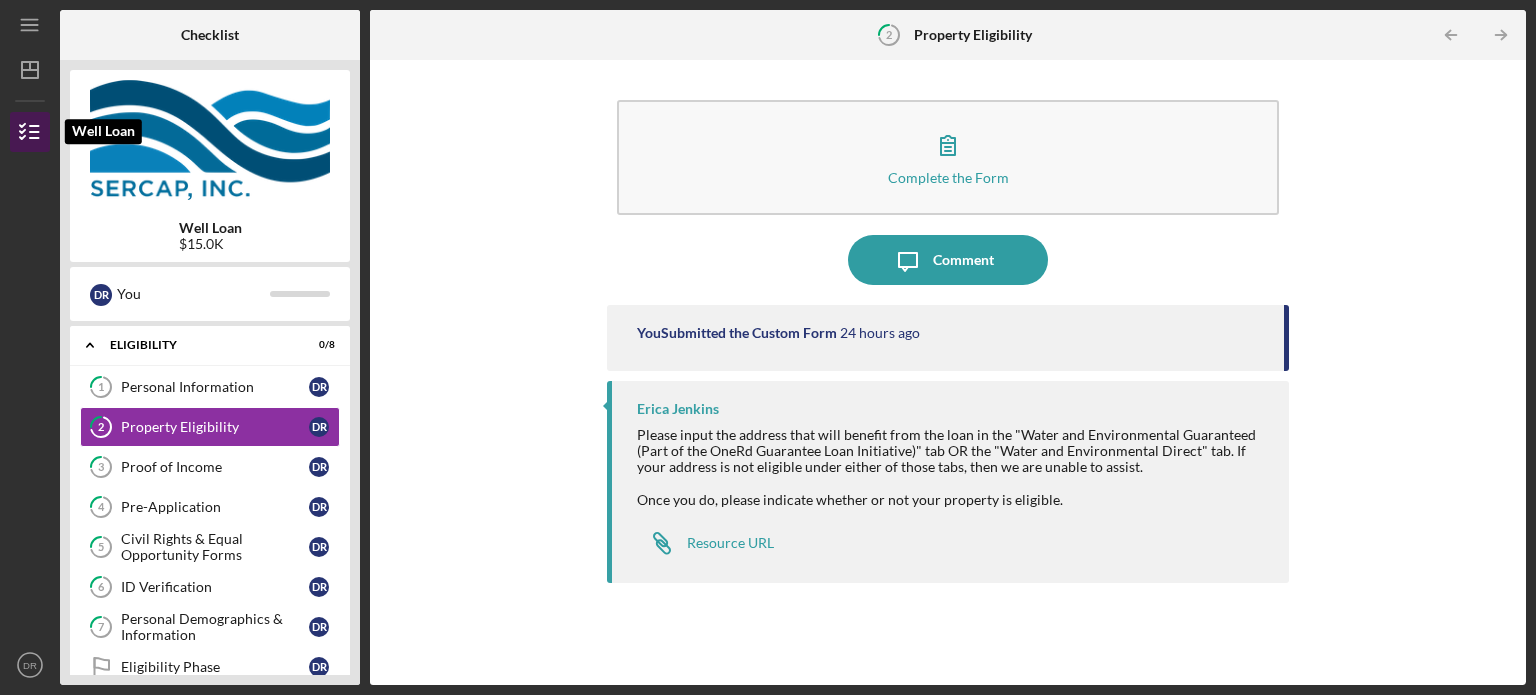 click 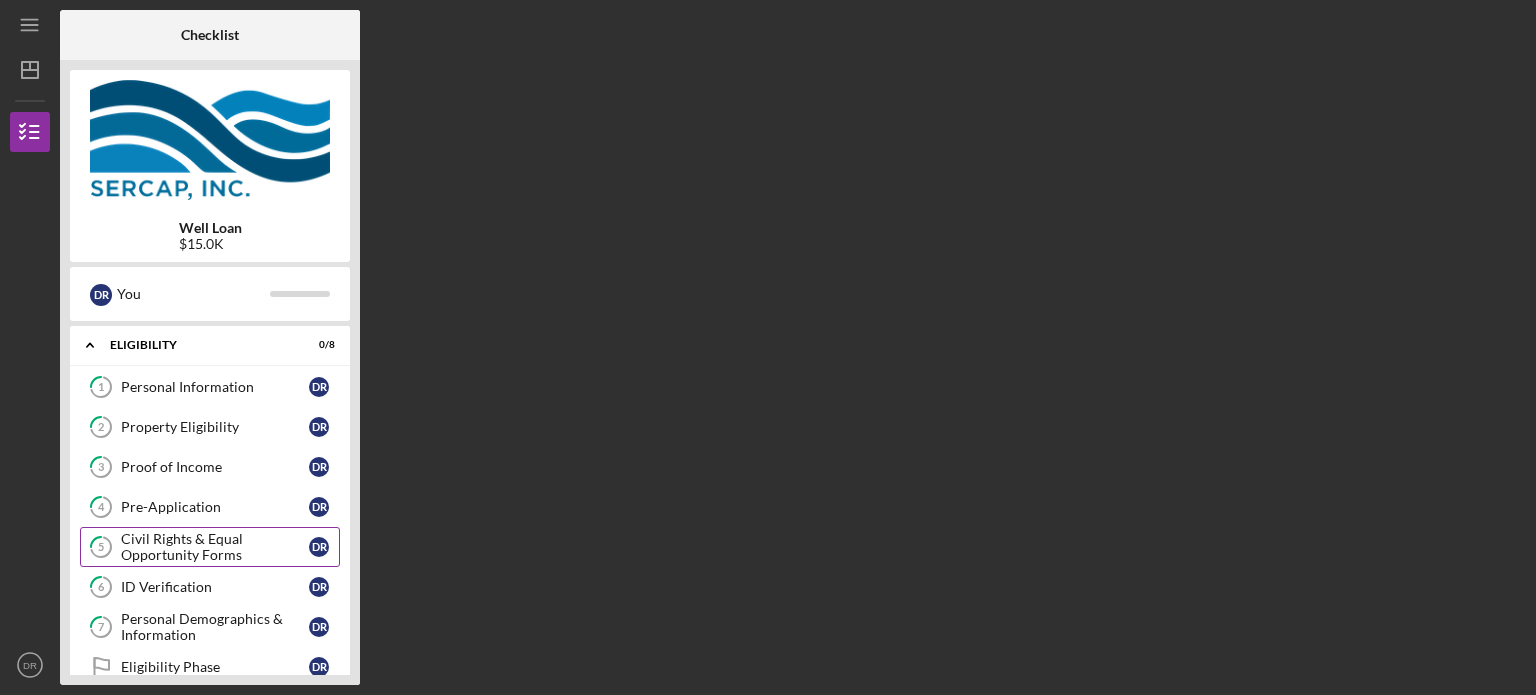 click on "Civil Rights & Equal Opportunity Forms" at bounding box center [215, 547] 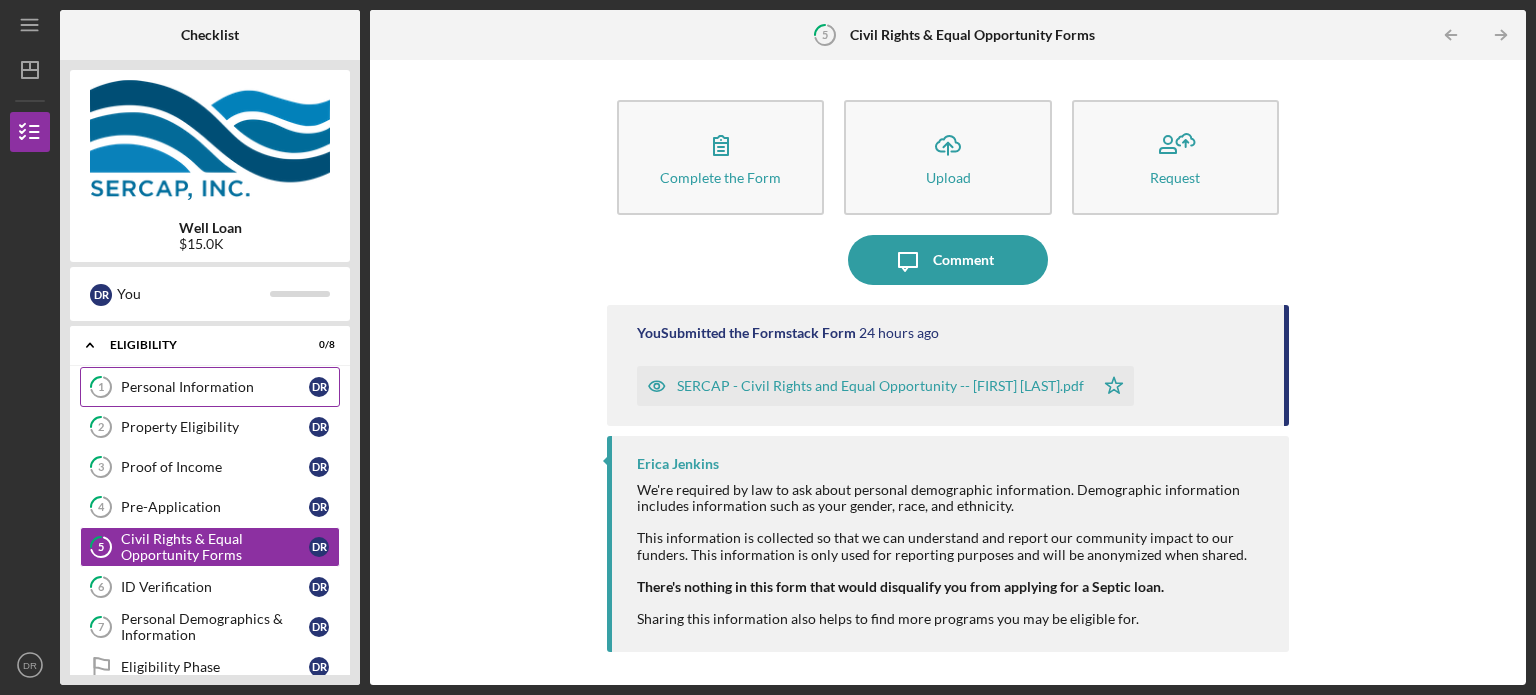 click on "Personal Information" at bounding box center [215, 387] 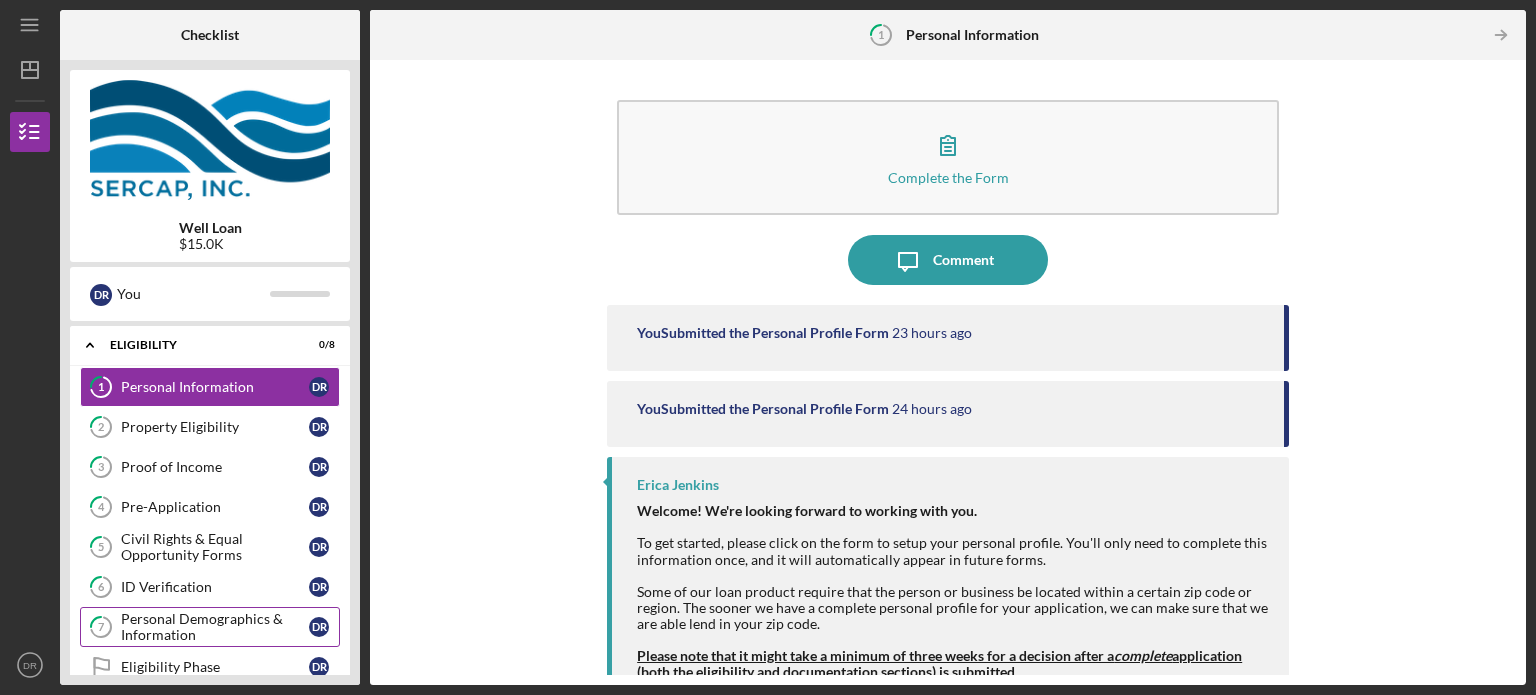 click on "Personal Demographics & Information" at bounding box center (215, 627) 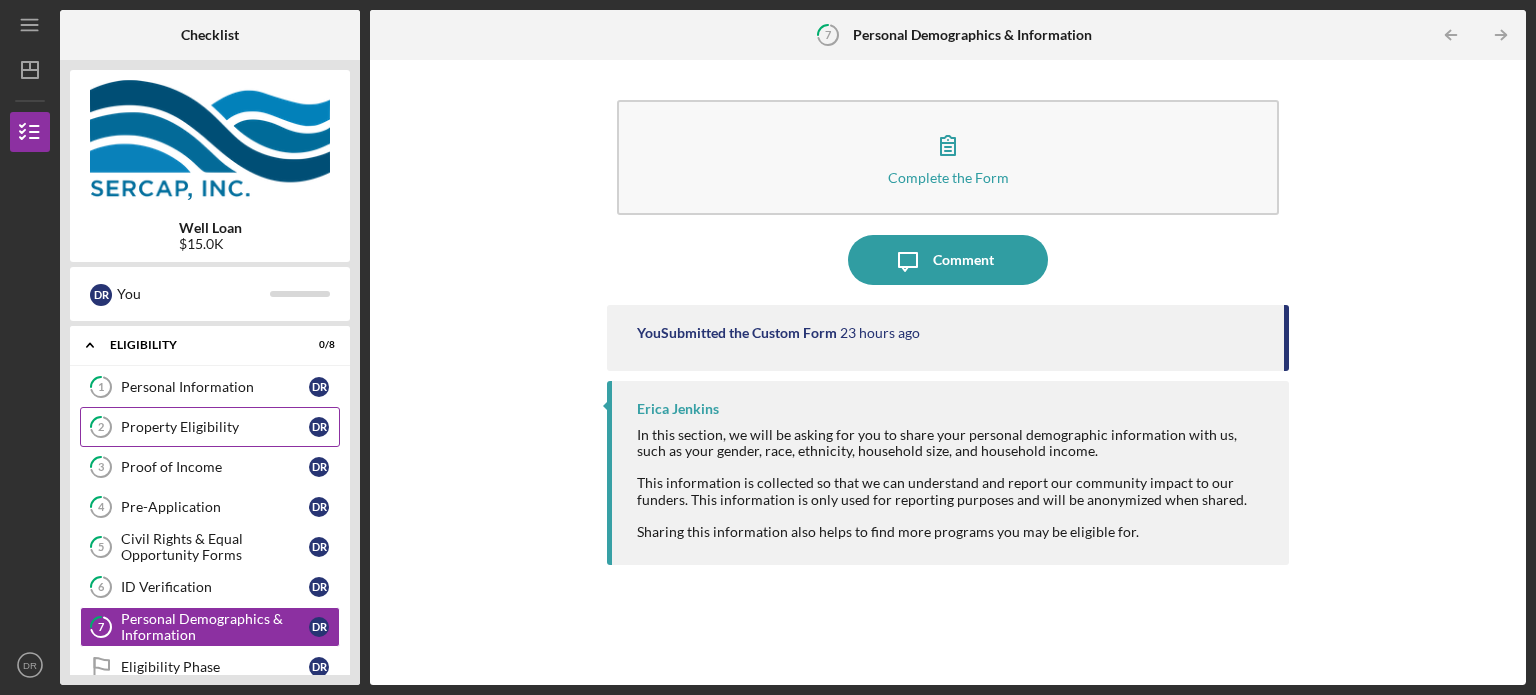 click on "2 Property Eligibility D R" at bounding box center [210, 427] 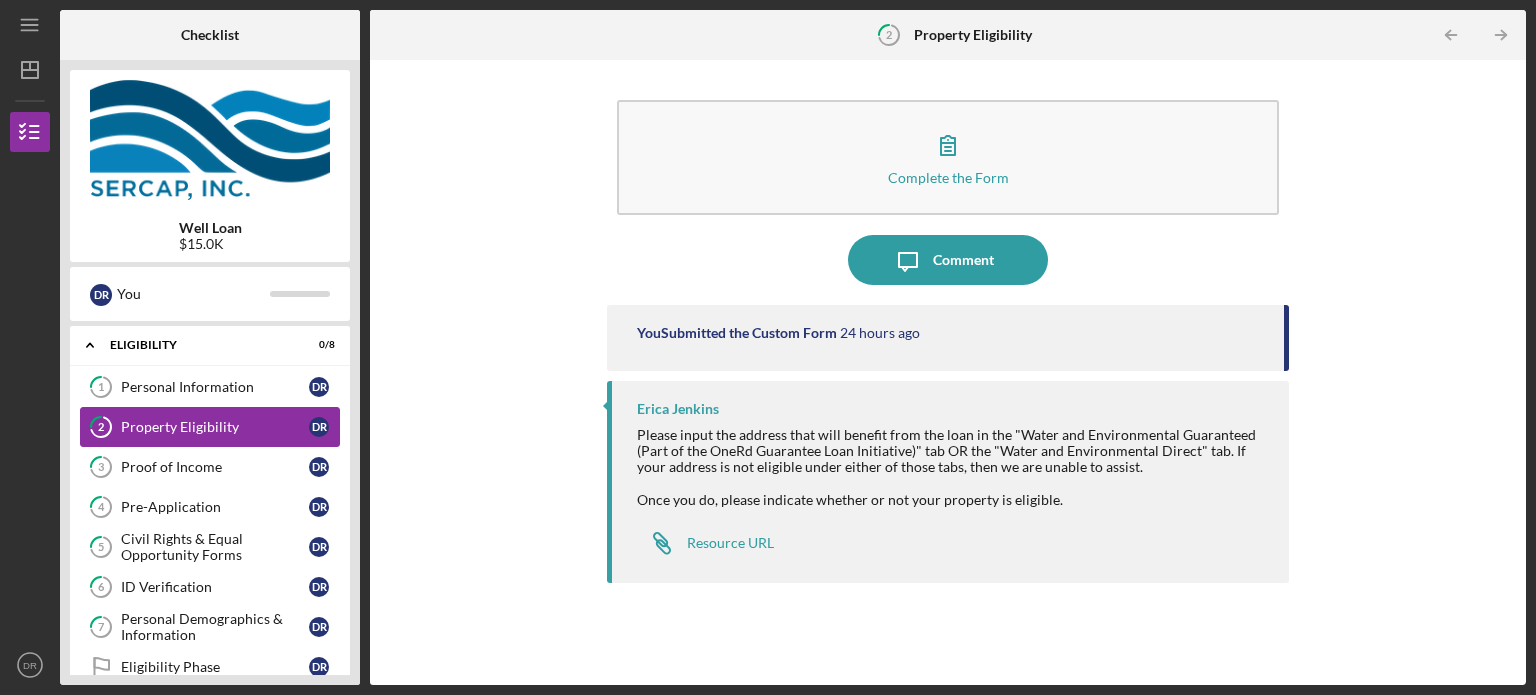 click on "Property Eligibility" at bounding box center [215, 427] 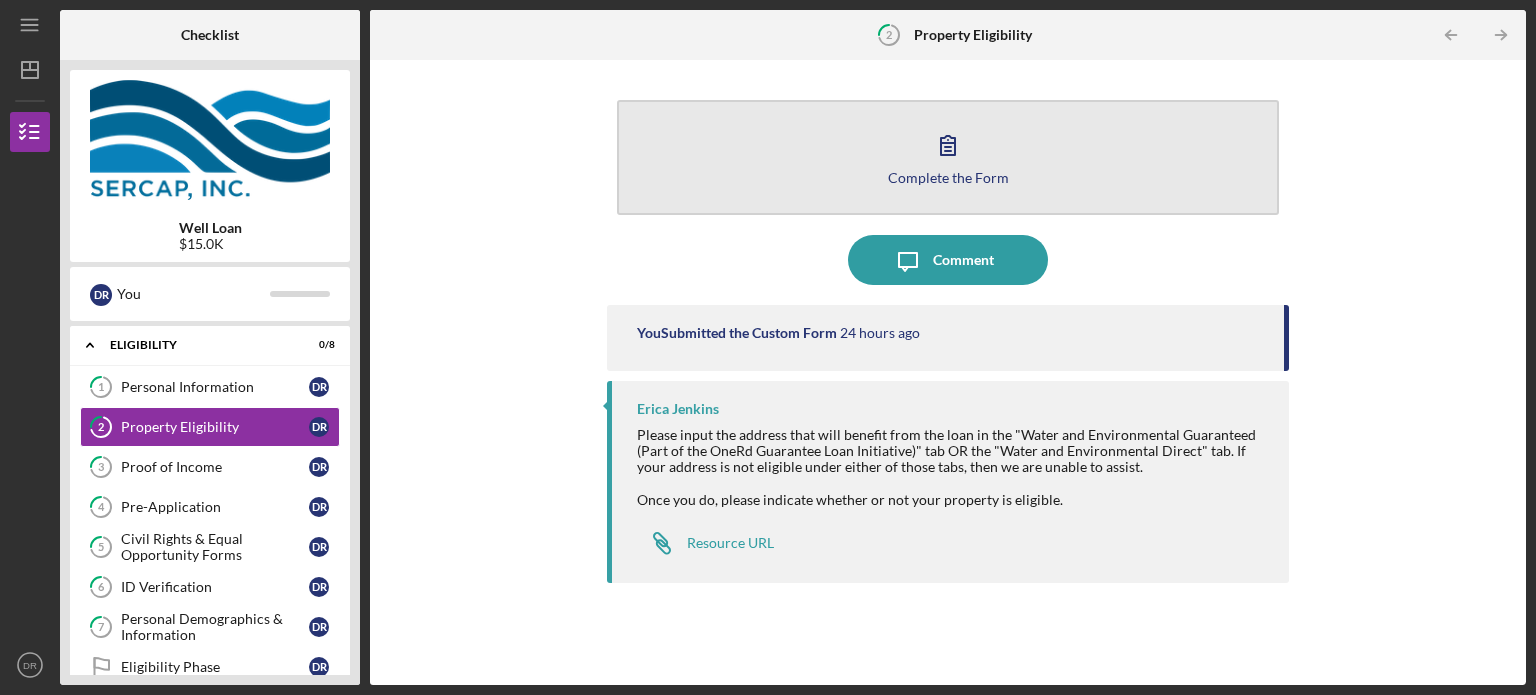 click 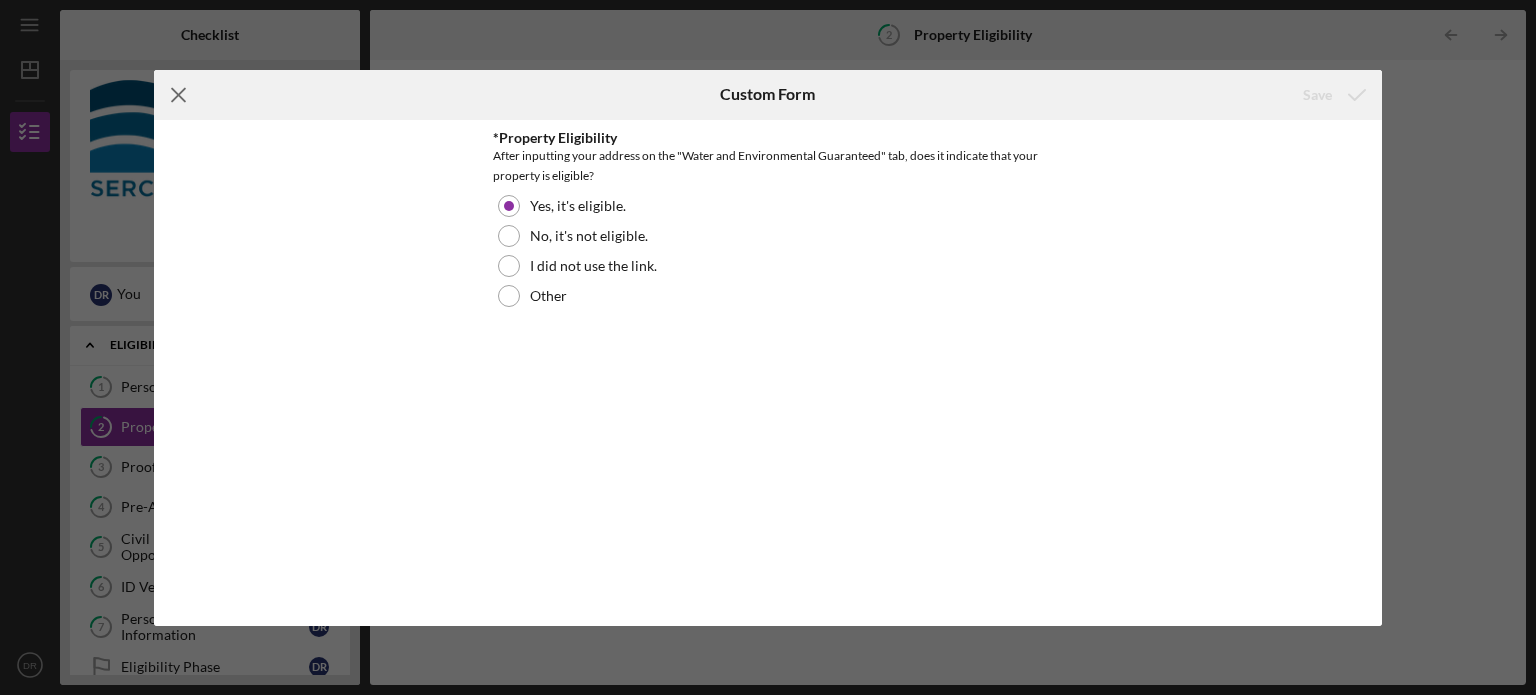 click on "Icon/Menu Close" 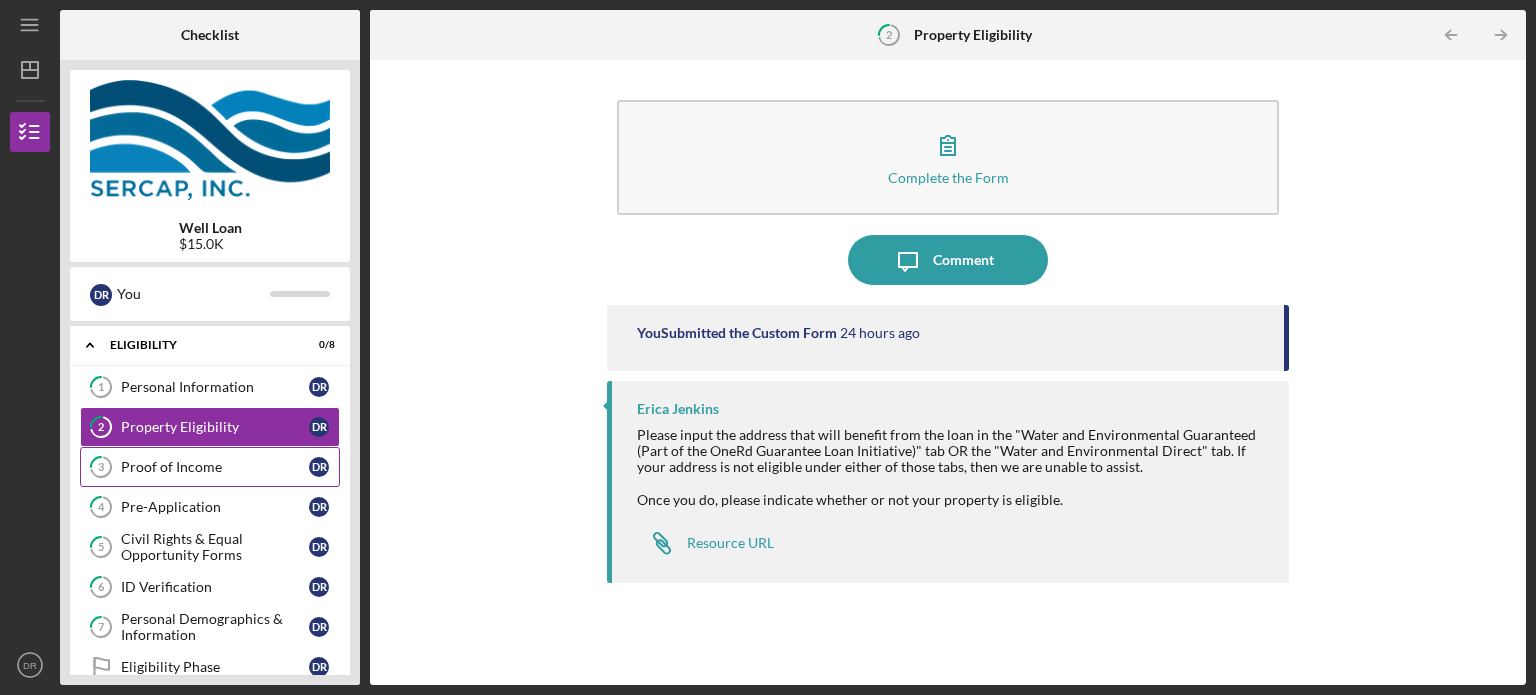 click on "Proof of Income" at bounding box center [215, 467] 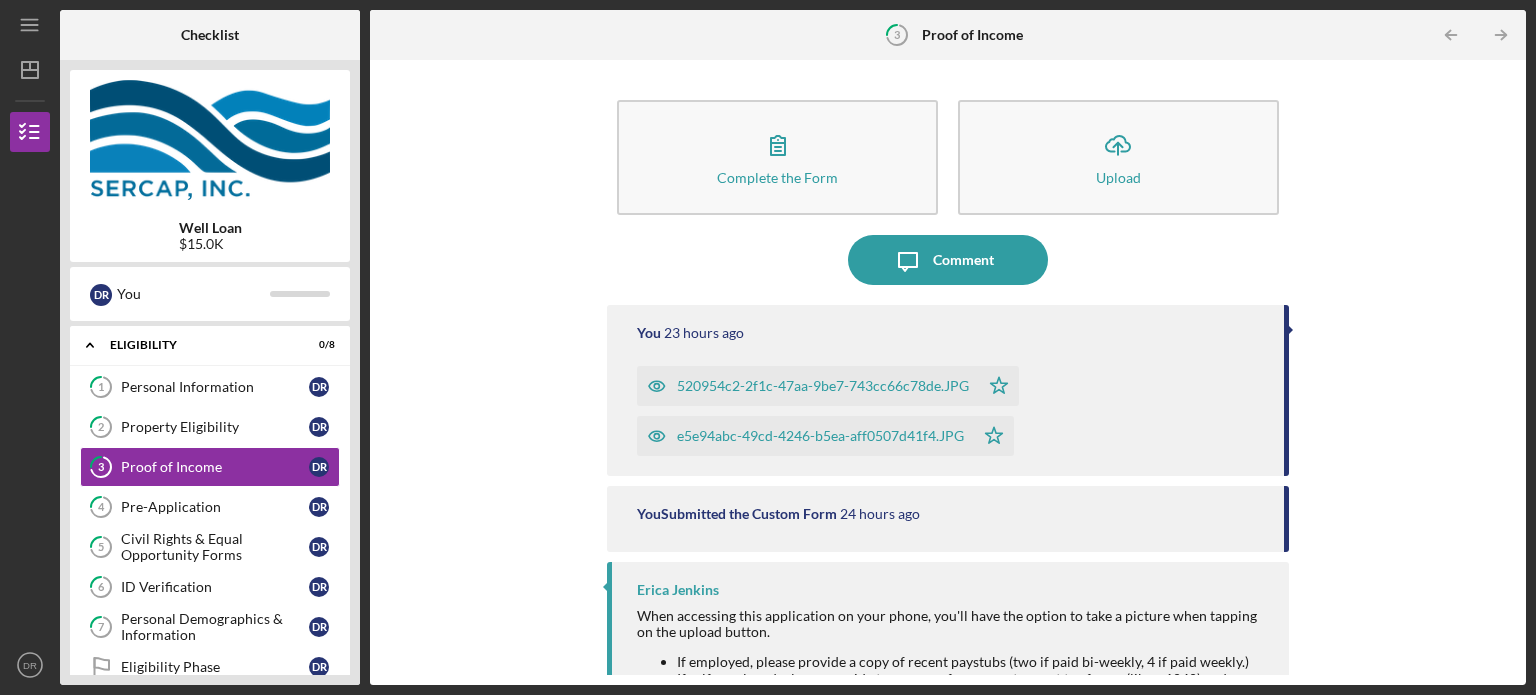 click on "520954c2-2f1c-47aa-9be7-743cc66c78de.JPG" at bounding box center (823, 386) 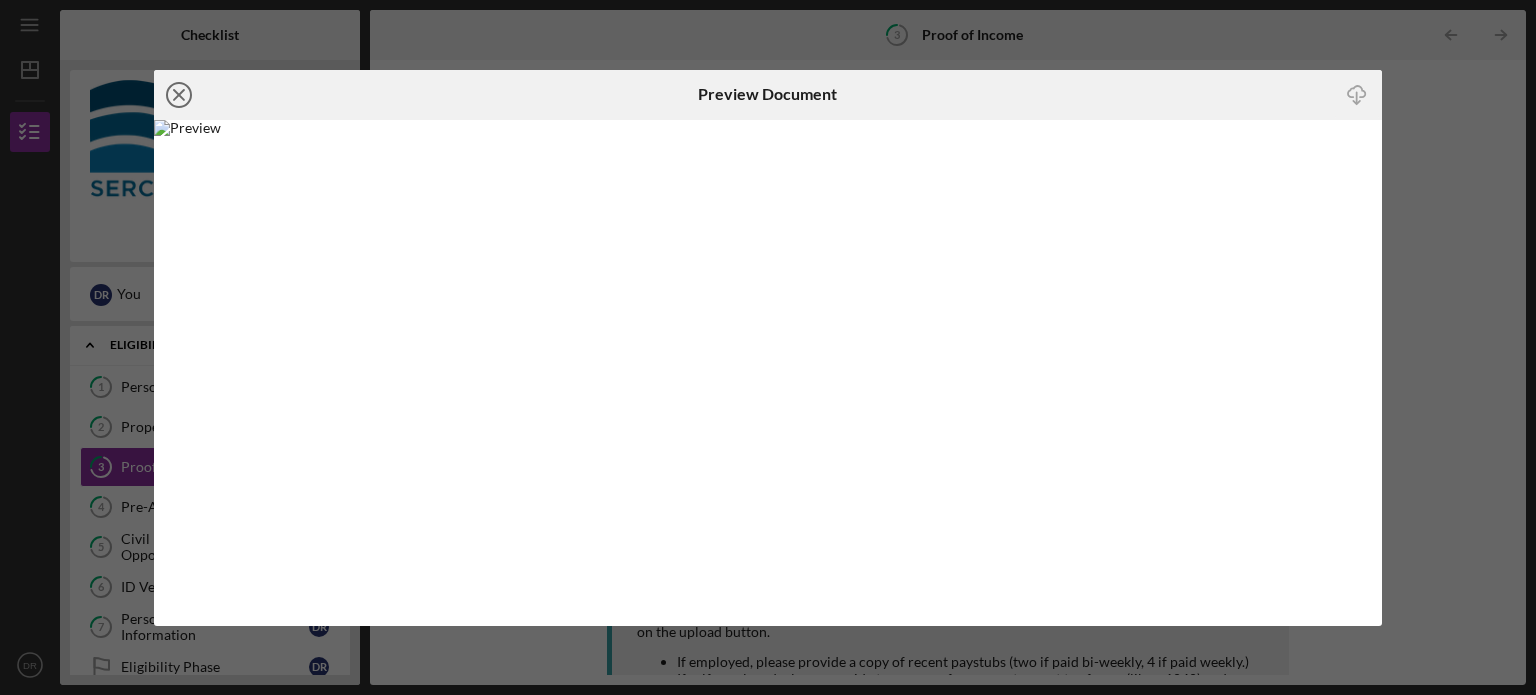 click on "Icon/Close" 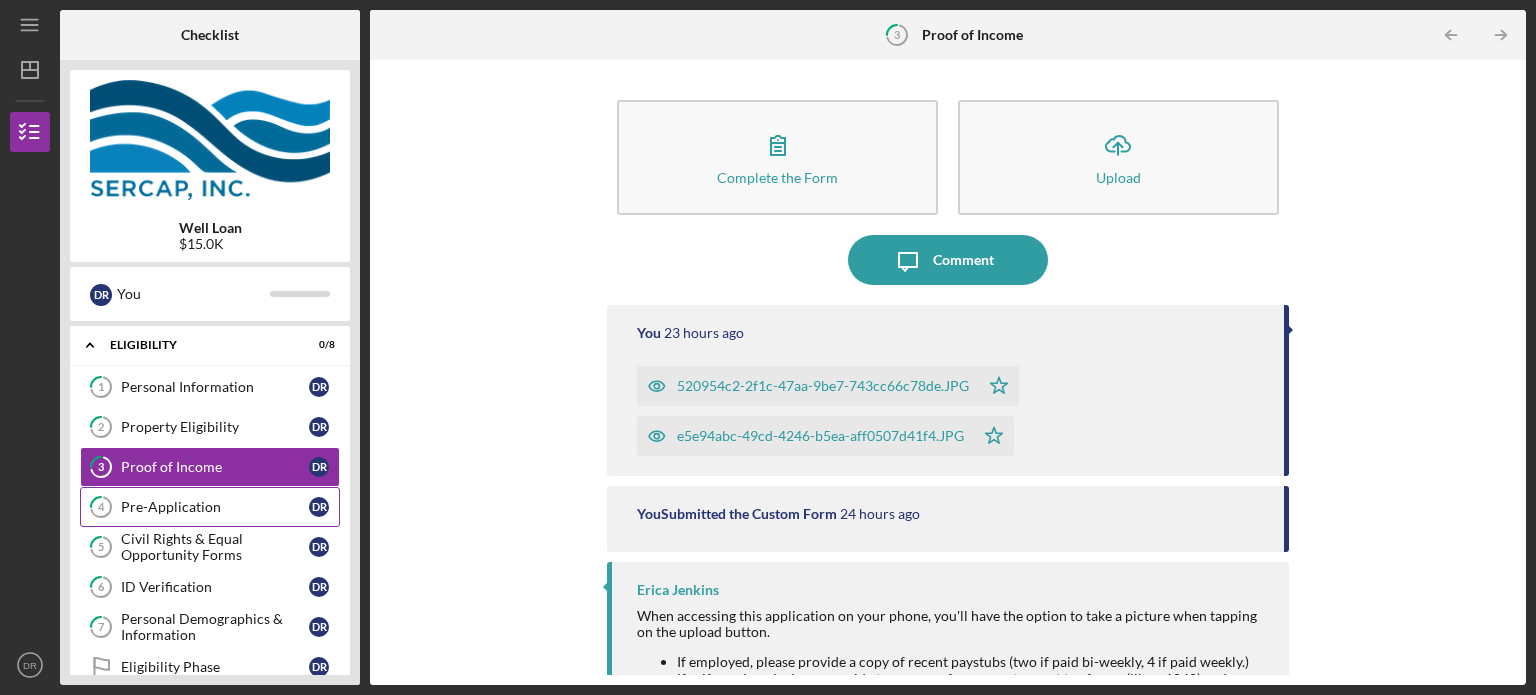 click on "Pre-Application" at bounding box center [215, 507] 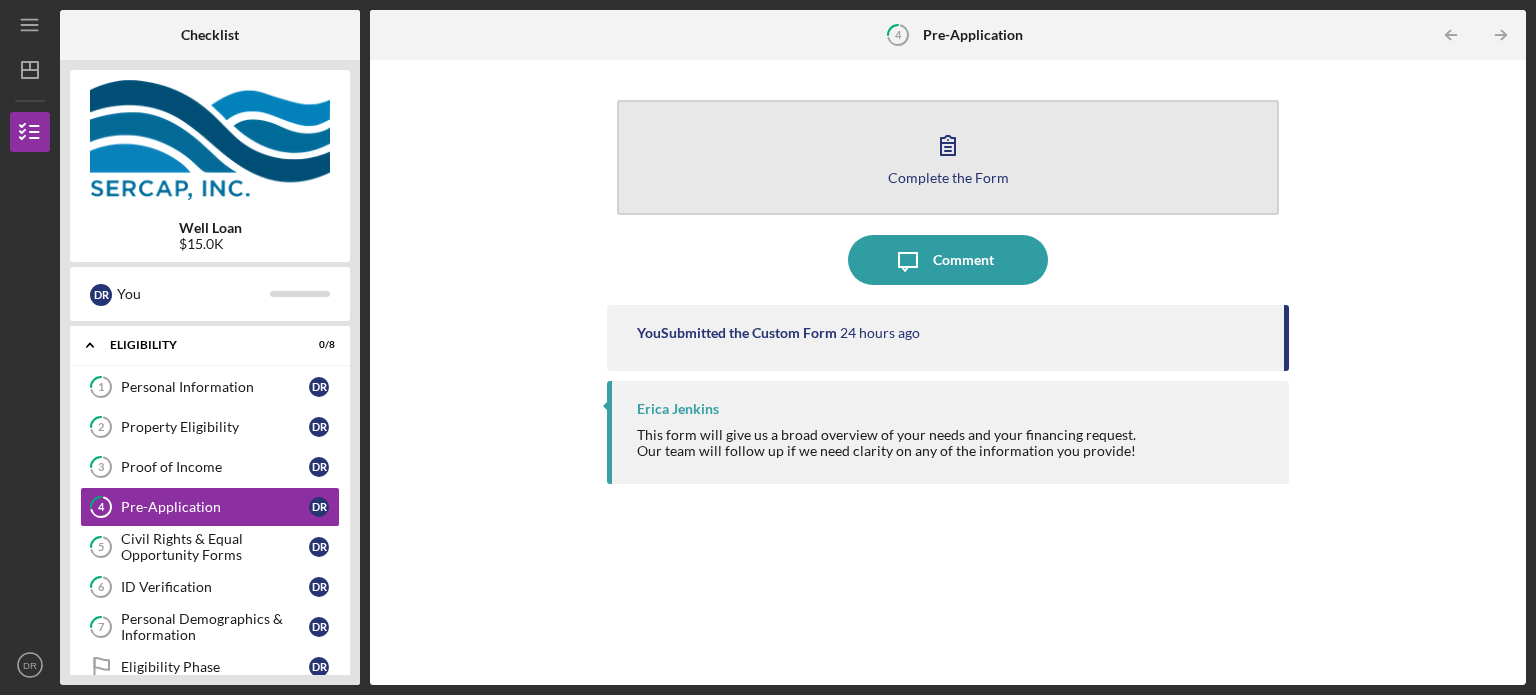 click on "Complete the Form Form" at bounding box center (948, 157) 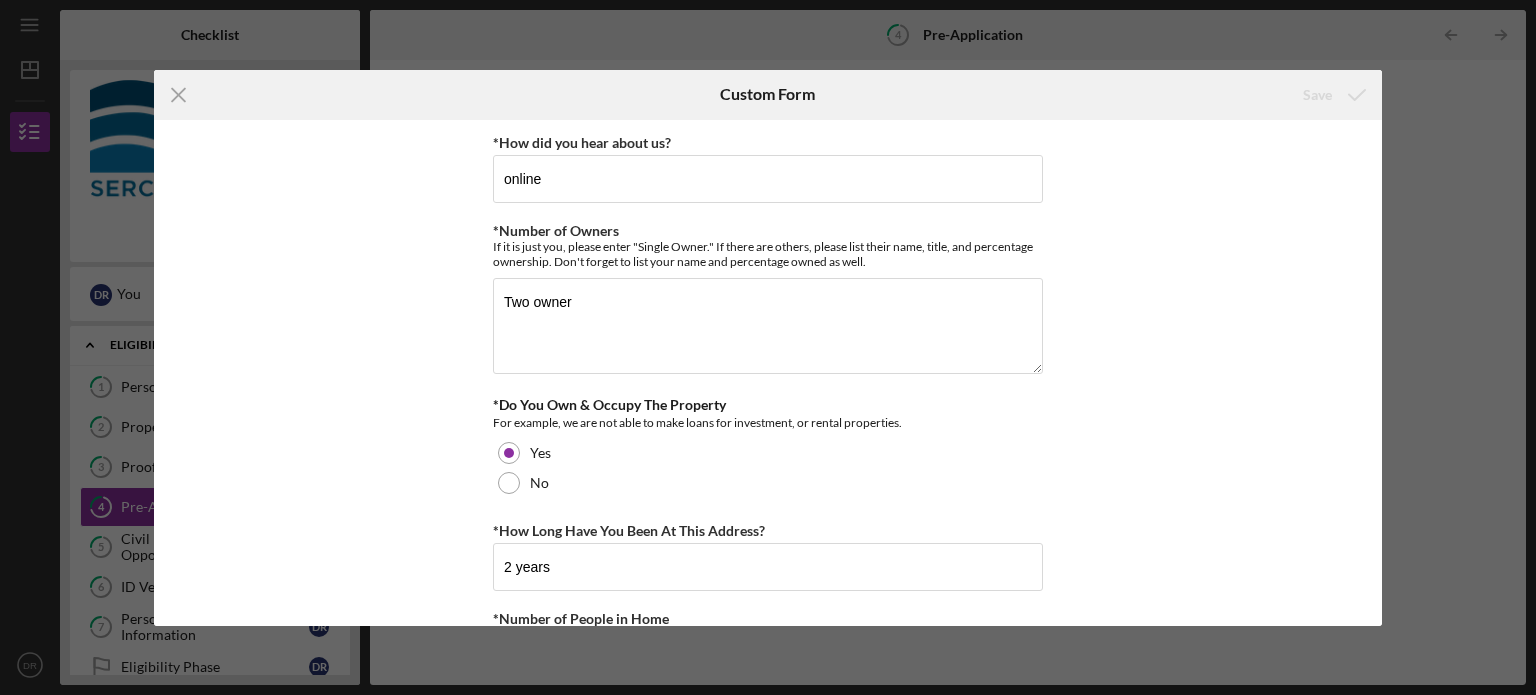 click on "*How did you hear about us? online *Number of Owners If it is just you, please enter "Single Owner." If there are others, please list their name, title, and percentage ownership. Don't forget to list your name and percentage owned as well. Two owner  *Do You Own & Occupy The Property For example, we are not able to make loans for investment, or rental properties. Yes No *How Long Have You Been At This Address? 2 years *Number of People in Home How many people live in the home?  4 *Where Will this Well be installed? Existing Home New Home Other *Is there already a well on the property? Even if it's failed or failing, please indicate whether there's an existing well on the property where the work would be completed. Yes, there's an existing well  No, there's not a well Other *Primary use of funds If approved, how will you spend the bulk of what you receive? Repair Upgrade Other new wells and septic installation *Type Of Home Where The Work Will Be Completed Stick Built Manufactured Mobile 200" at bounding box center (768, 373) 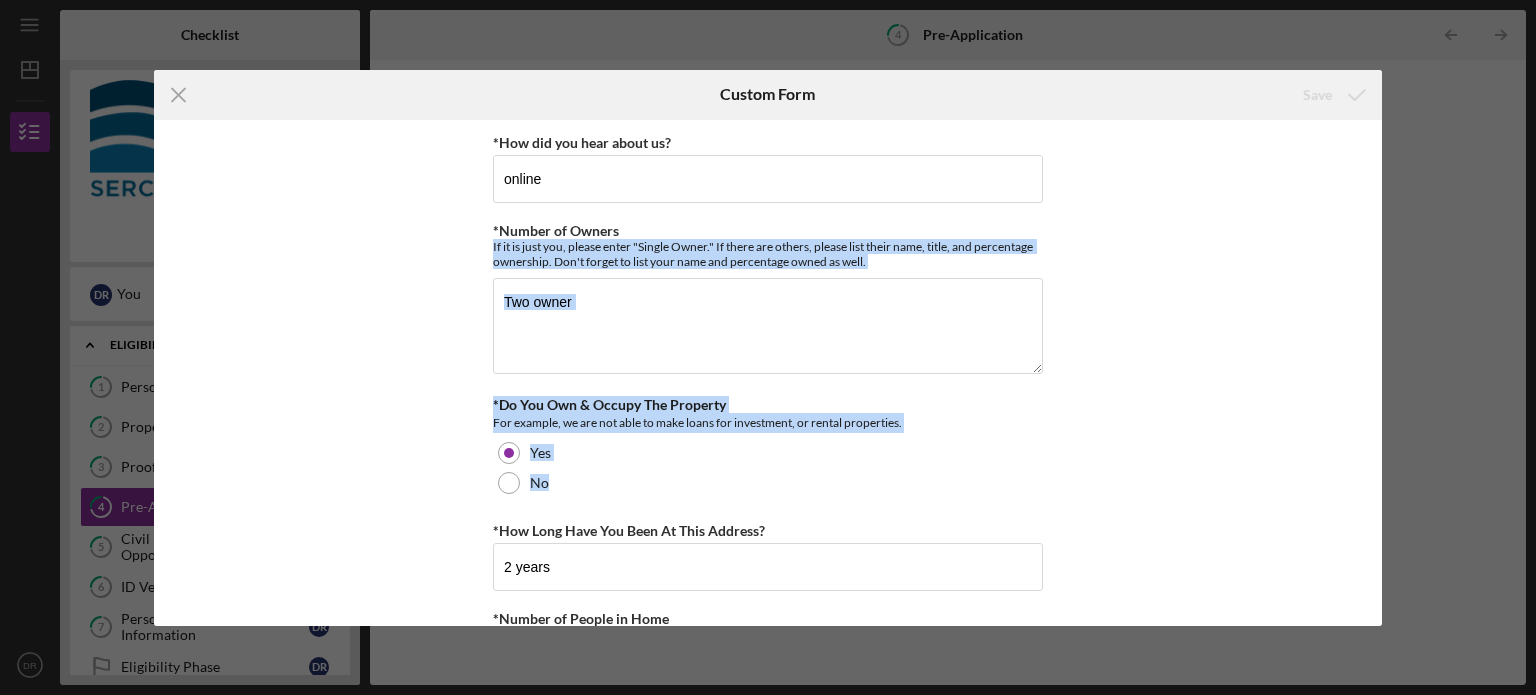 drag, startPoint x: 1122, startPoint y: 494, endPoint x: 1376, endPoint y: 223, distance: 371.42563 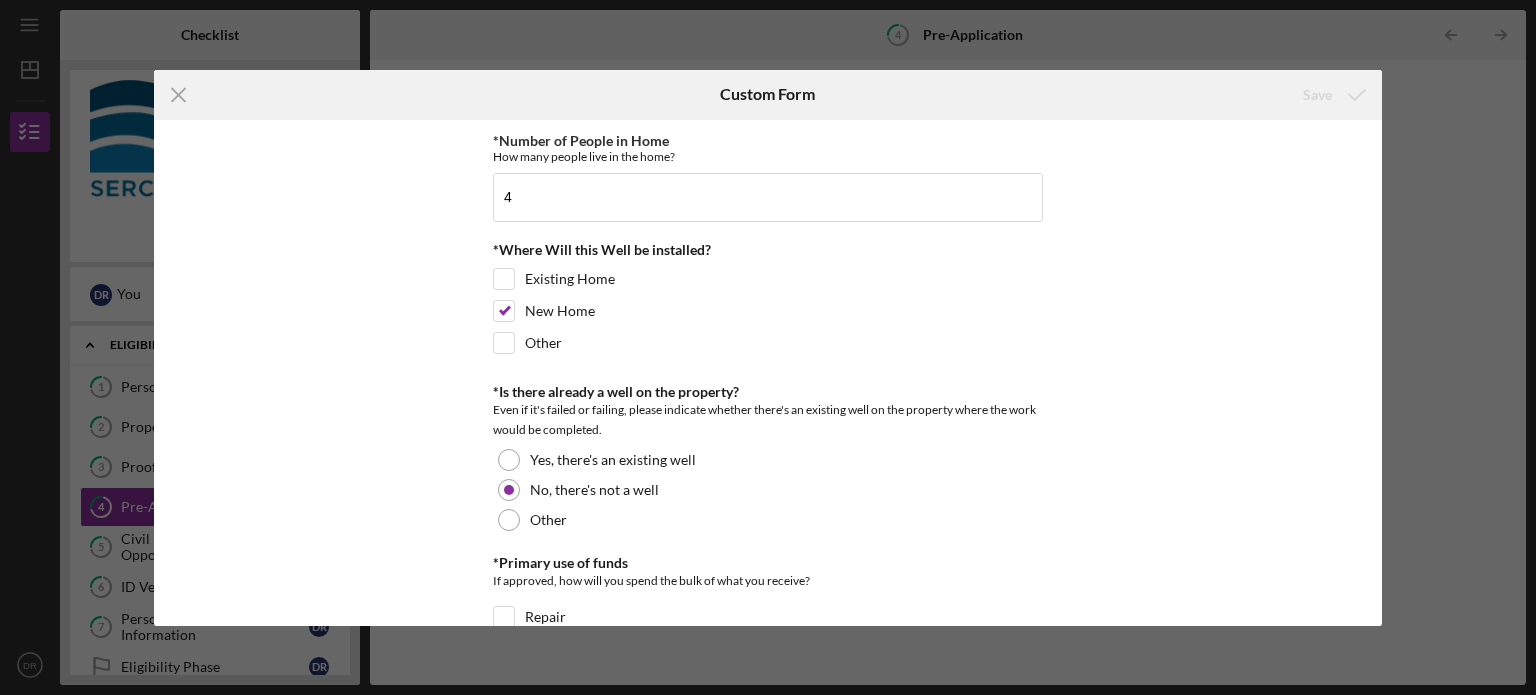 scroll, scrollTop: 486, scrollLeft: 0, axis: vertical 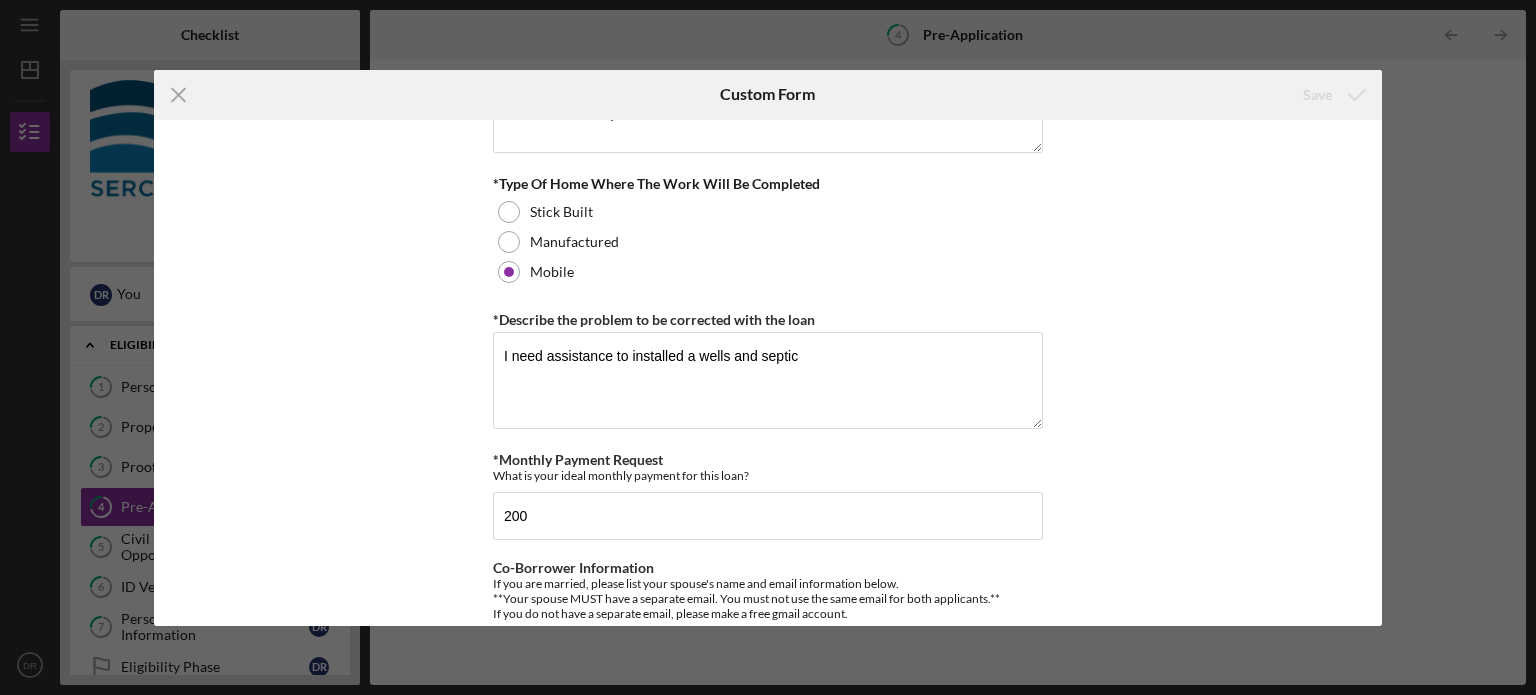 click on "Icon/Menu Close Custom Form Save *How did you hear about us? online *Number of Owners If it is just you, please enter "Single Owner." If there are others, please list their name, title, and percentage ownership. Don't forget to list your name and percentage owned as well. Two owner  *Do You Own & Occupy The Property For example, we are not able to make loans for investment, or rental properties. Yes No *How Long Have You Been At This Address? 2 years *Number of People in Home How many people live in the home?  4 *Where Will this Well be installed? Existing Home New Home Other *Is there already a well on the property? Even if it's failed or failing, please indicate whether there's an existing well on the property where the work would be completed. Yes, there's an existing well  No, there's not a well Other *Primary use of funds If approved, how will you spend the bulk of what you receive? Repair Upgrade Other new wells and septic installation *Type Of Home Where The Work Will Be Completed Stick Built Mobile" at bounding box center (768, 347) 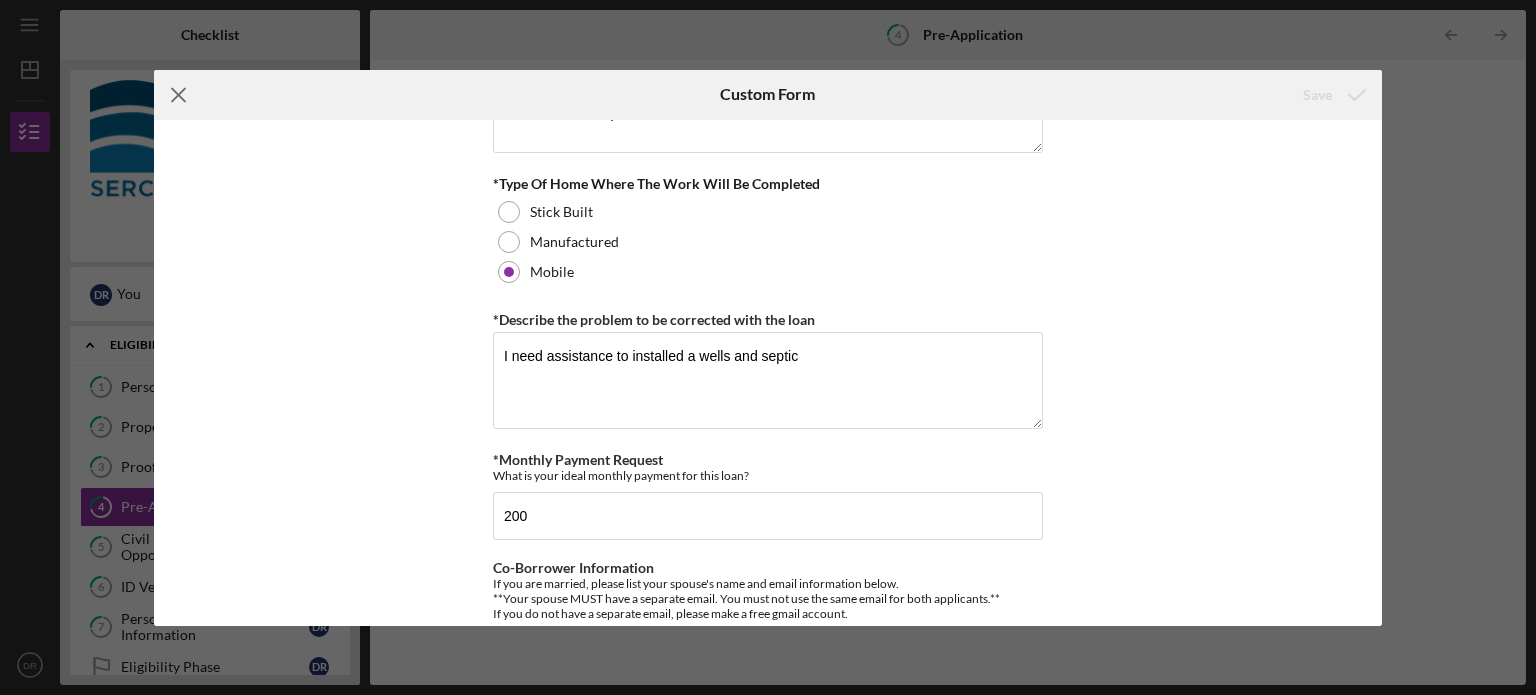 click on "Icon/Menu Close" 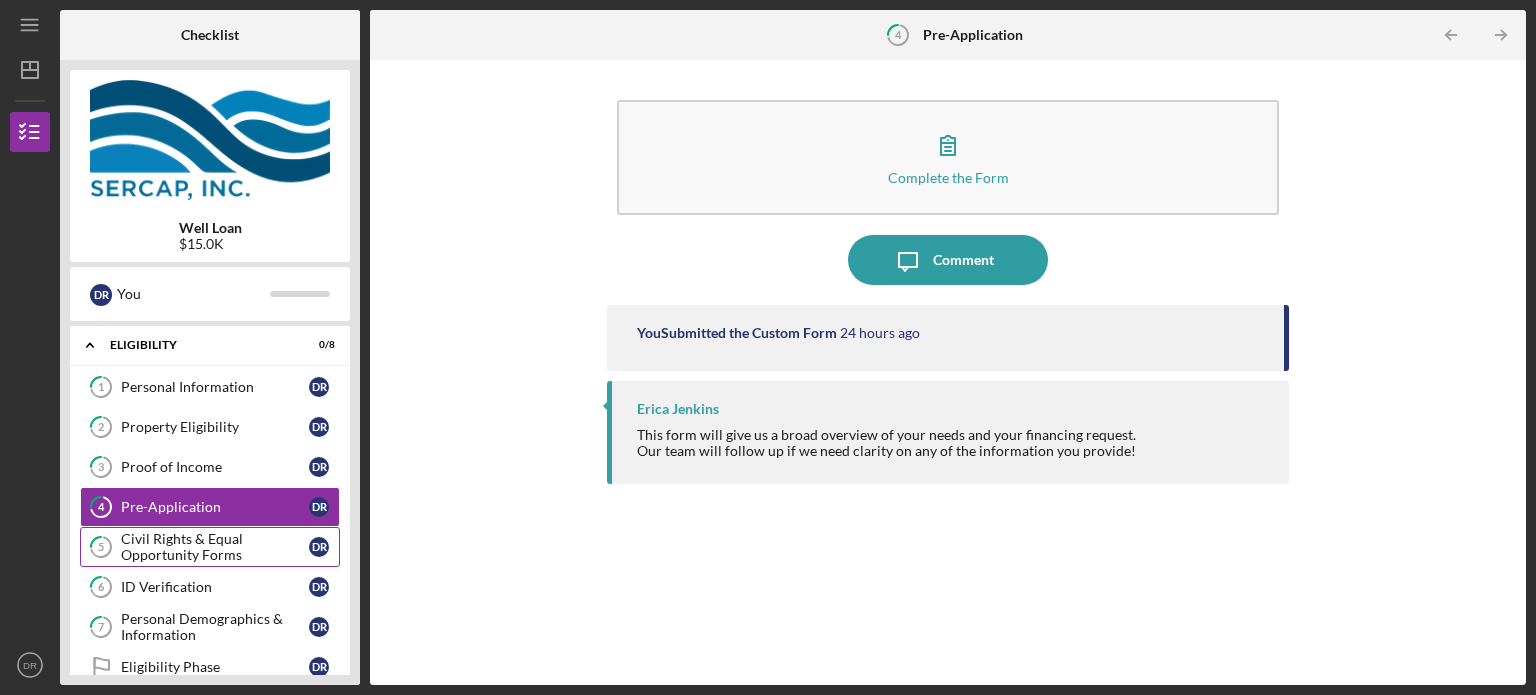 click on "Civil Rights & Equal Opportunity Forms" at bounding box center (215, 547) 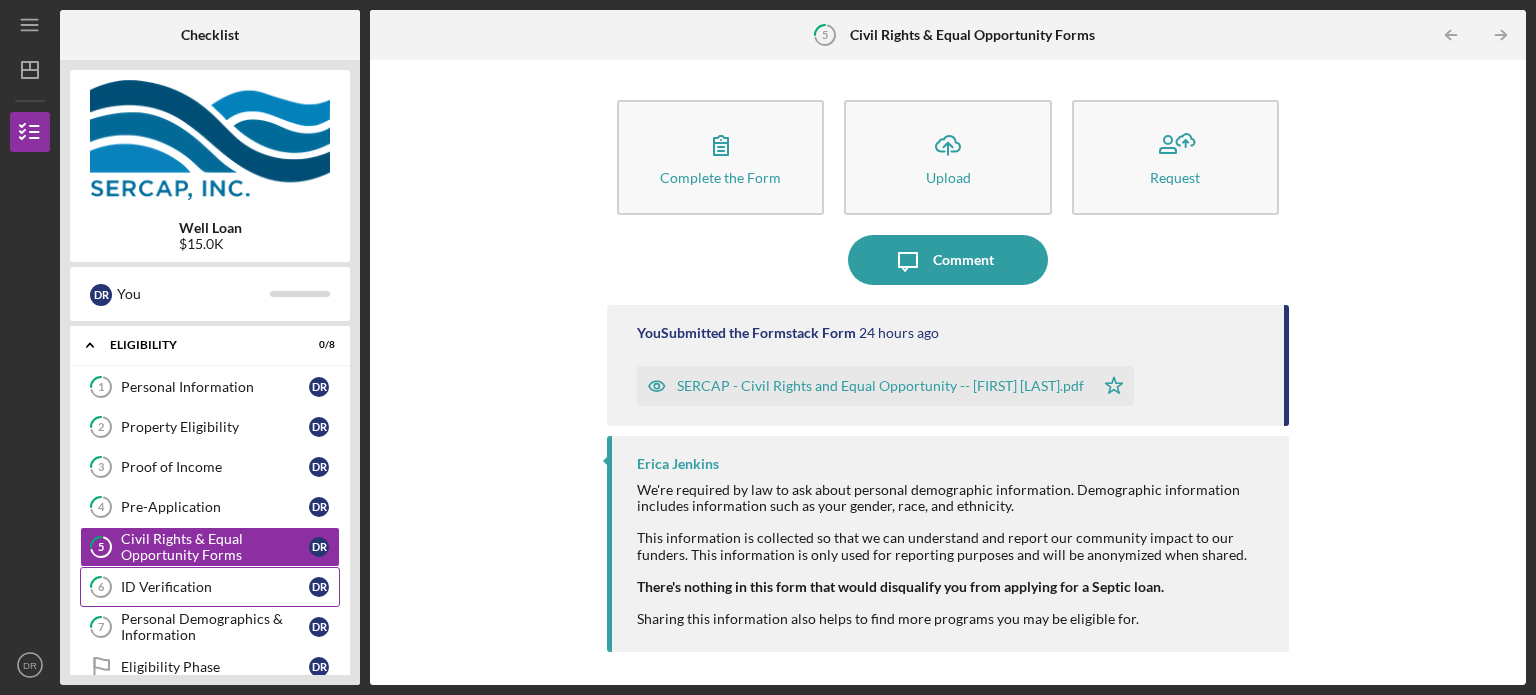 click on "ID Verification" at bounding box center [215, 587] 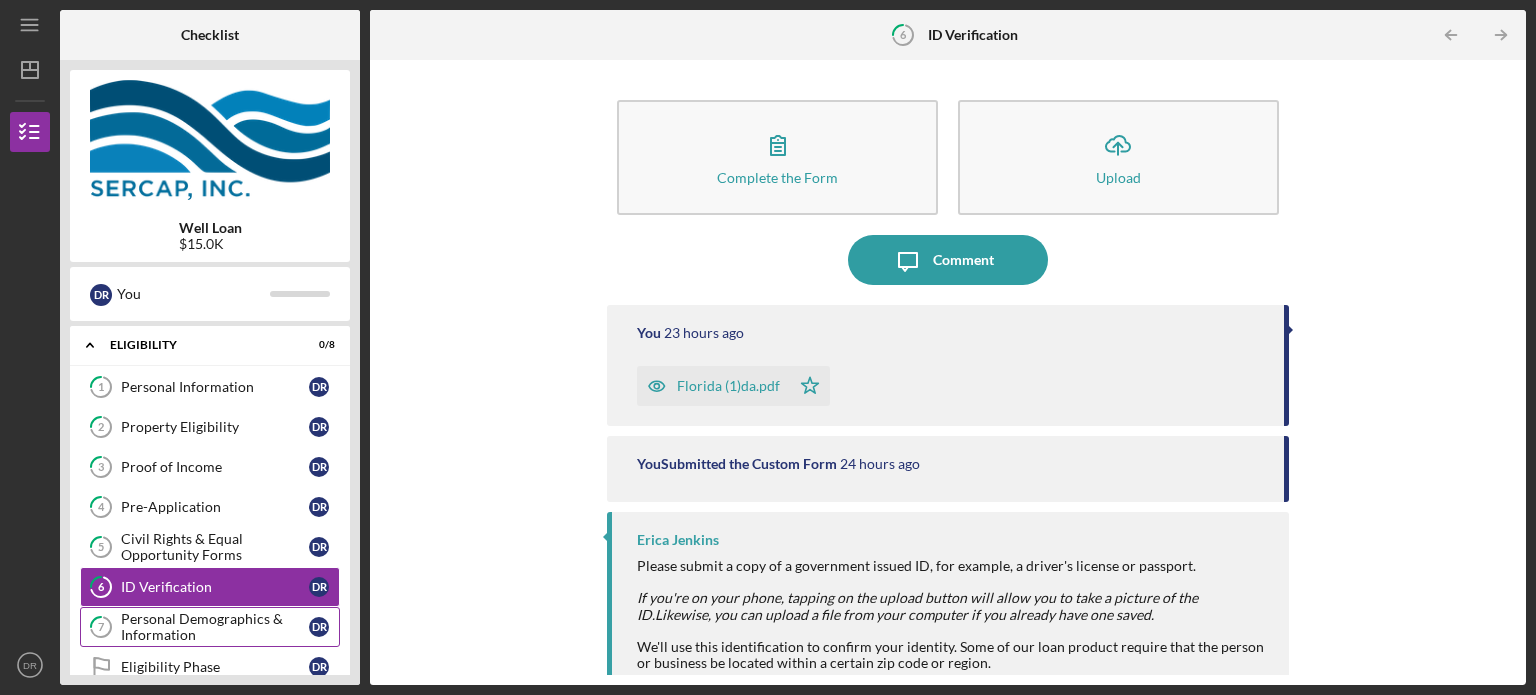 click on "Personal Demographics & Information" at bounding box center [215, 627] 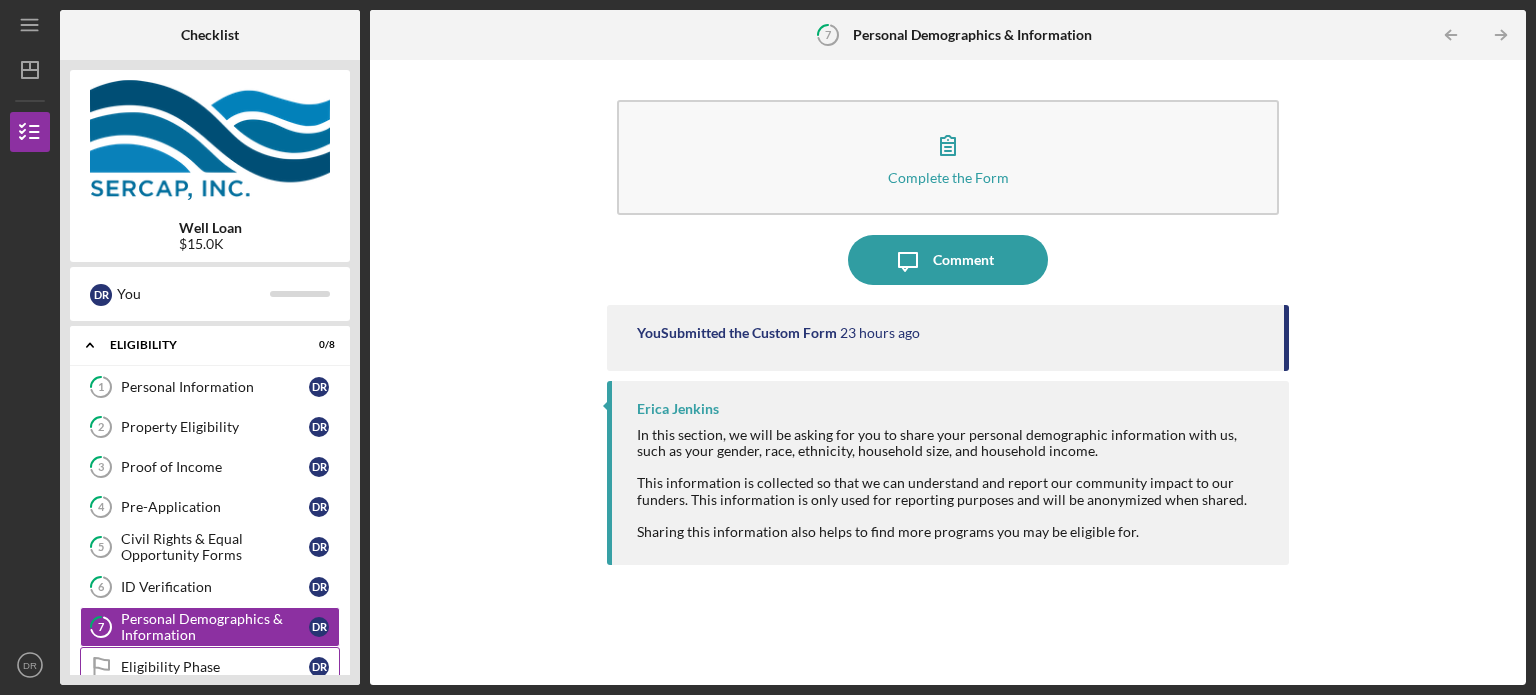 click on "Eligibility Phase" at bounding box center (215, 667) 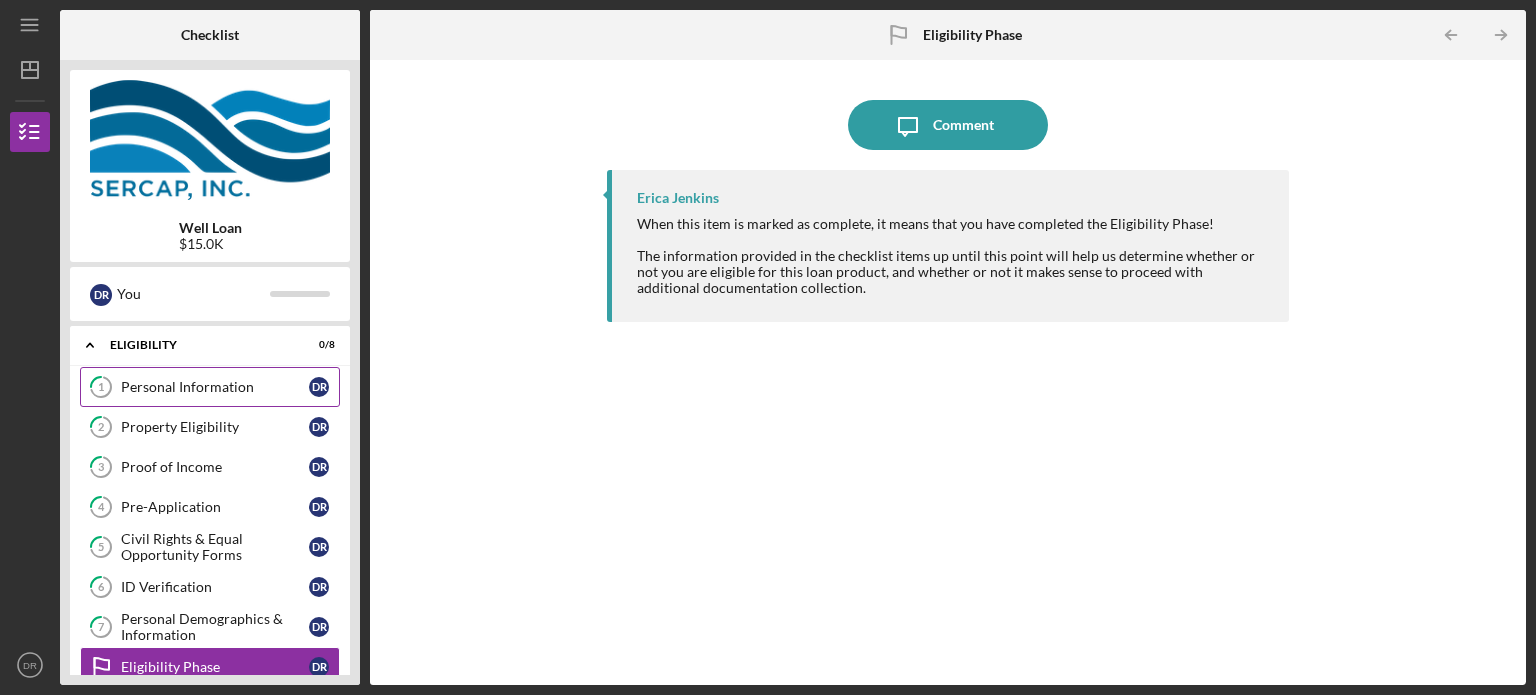 click on "Personal Information" at bounding box center [215, 387] 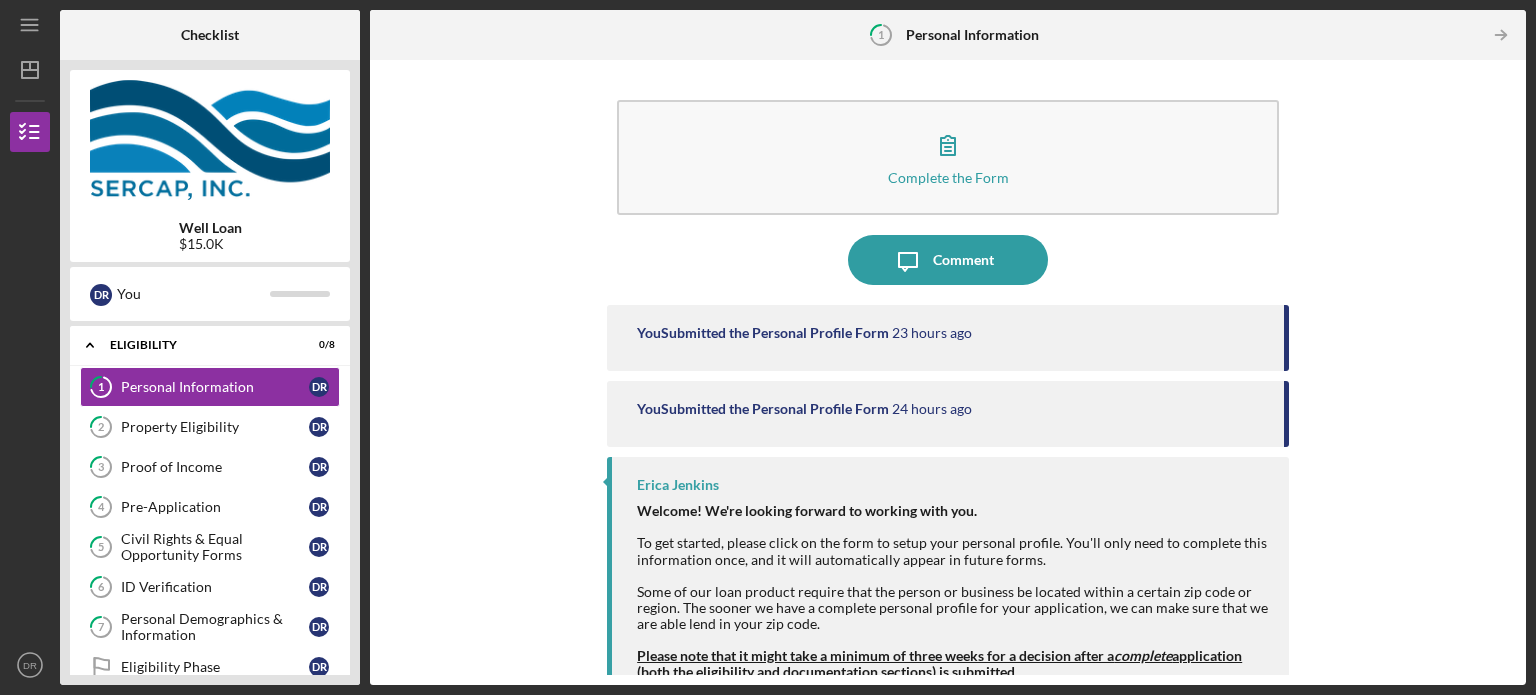 click on "Complete the Form Form Icon/Message Comment You  Submitted the Personal Profile Form   23 hours ago You  Submitted the Personal Profile Form   24 hours ago [FIRST] [LAST]   Welcome! We're looking forward to working with you. To get started, please click on the form to setup your personal profile. You'll only need to complete this information once, and it will automatically appear in future forms.
Some of our loan product require that the person or business be located within a certain zip code or region. The sooner we have a complete personal profile for your application, we can make sure that we are able lend in your zip code.
Please note that it might take a minimum of three weeks for a decision after a  complete  application (both the eligibility and documentation sections) is submitted.
If you have concerns about your application, please reach out to [FIRST] [LAST] at  [EMAIL]" at bounding box center (948, 372) 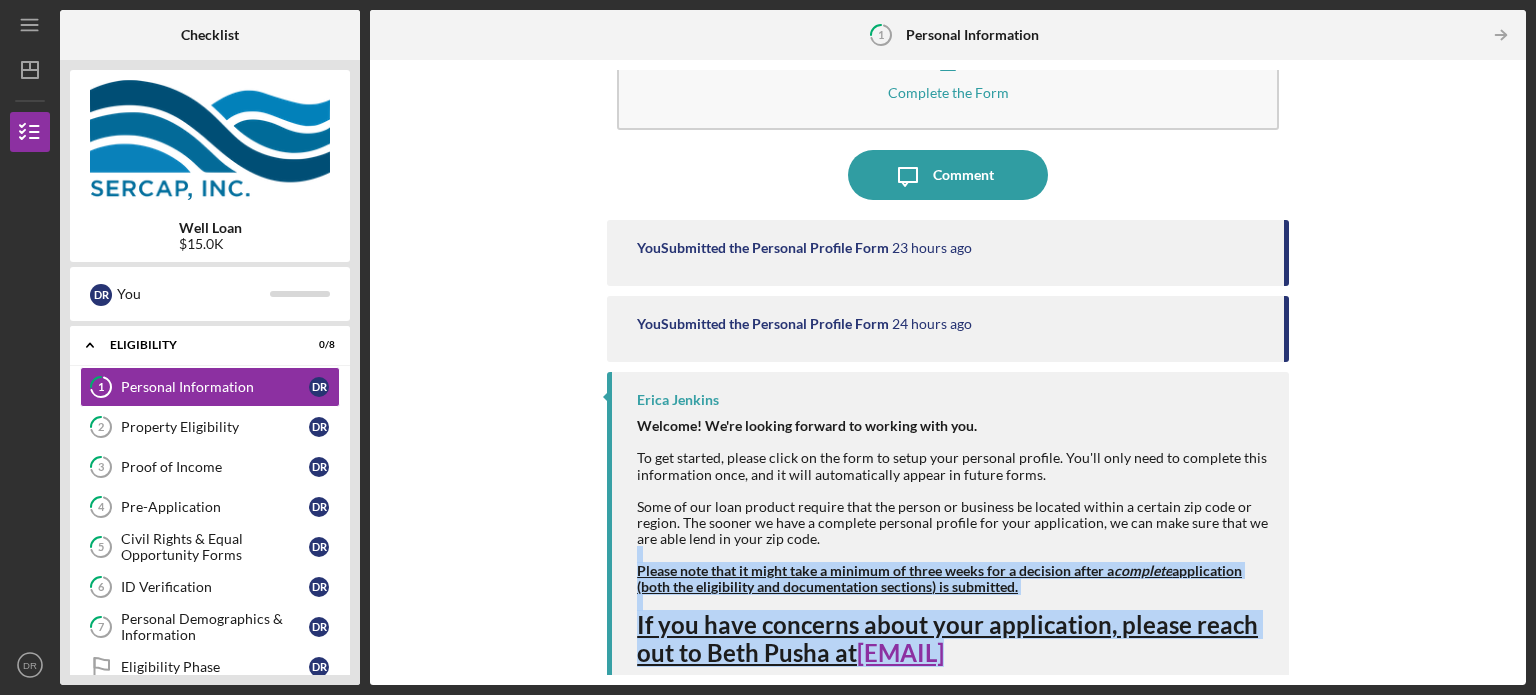 scroll, scrollTop: 100, scrollLeft: 0, axis: vertical 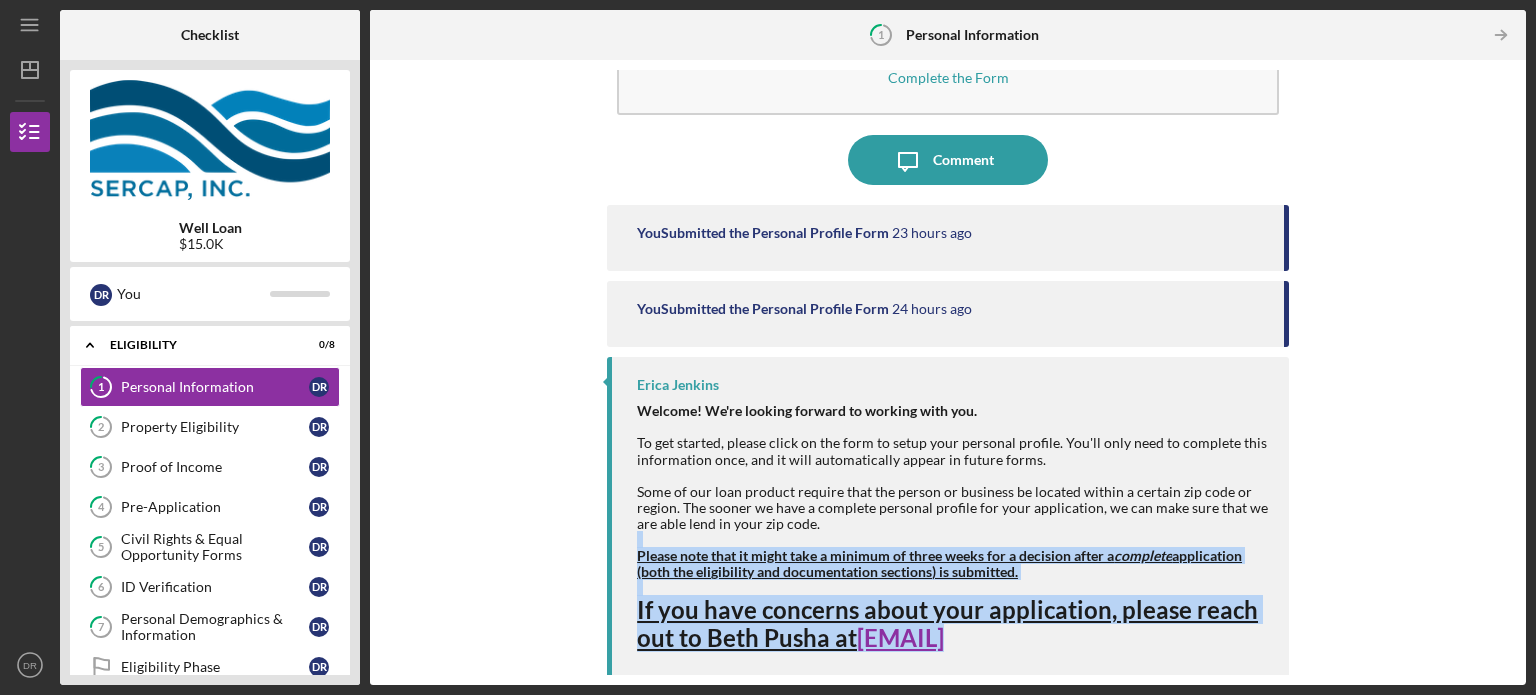 drag, startPoint x: 1506, startPoint y: 644, endPoint x: 1077, endPoint y: 670, distance: 429.78717 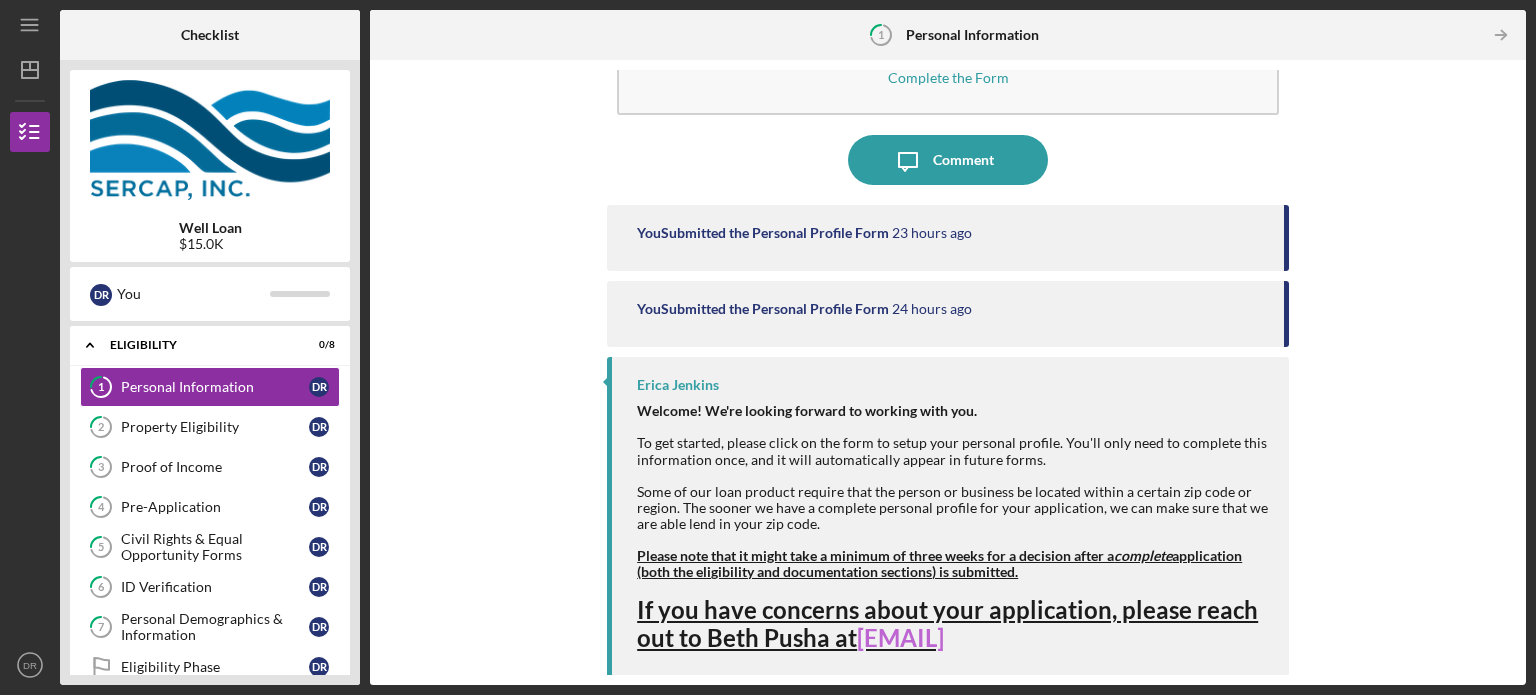 click on "[EMAIL]" at bounding box center [900, 637] 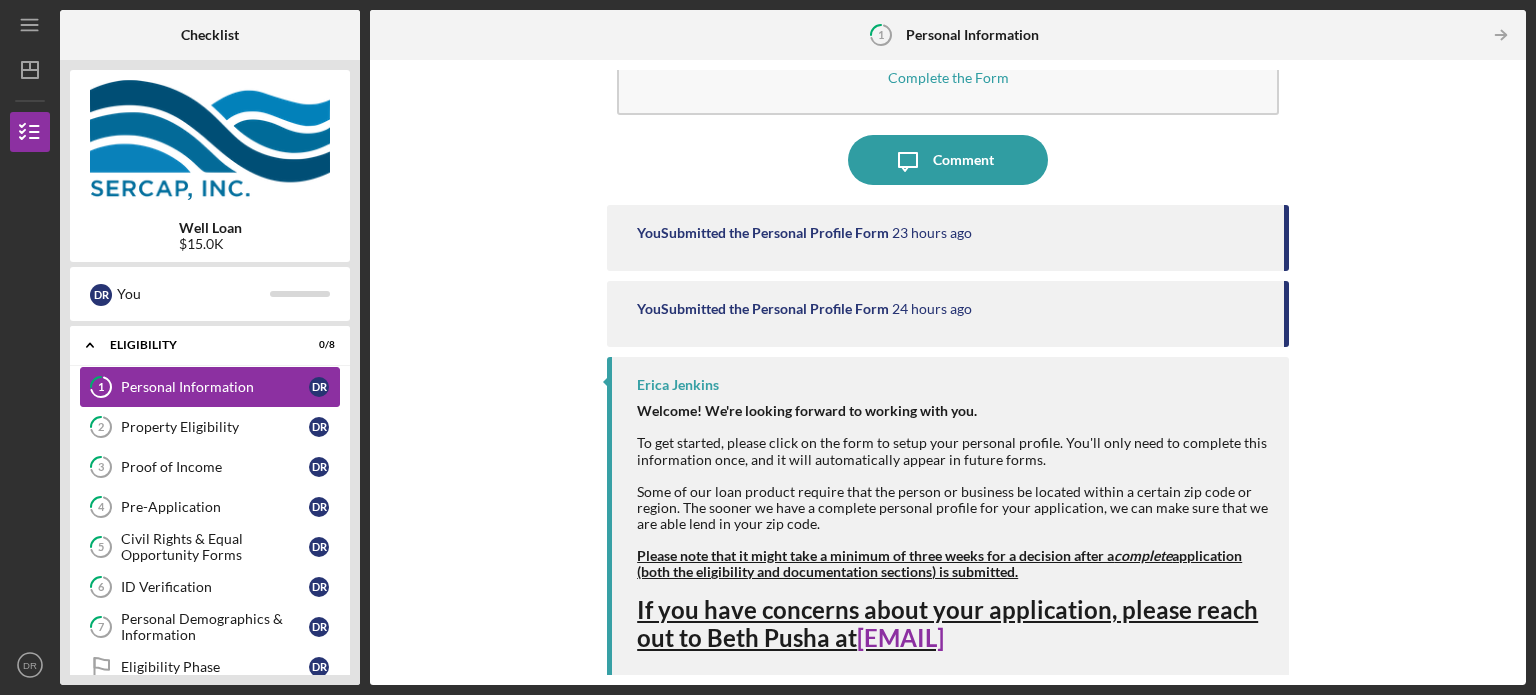 click on "Personal Information" at bounding box center [215, 387] 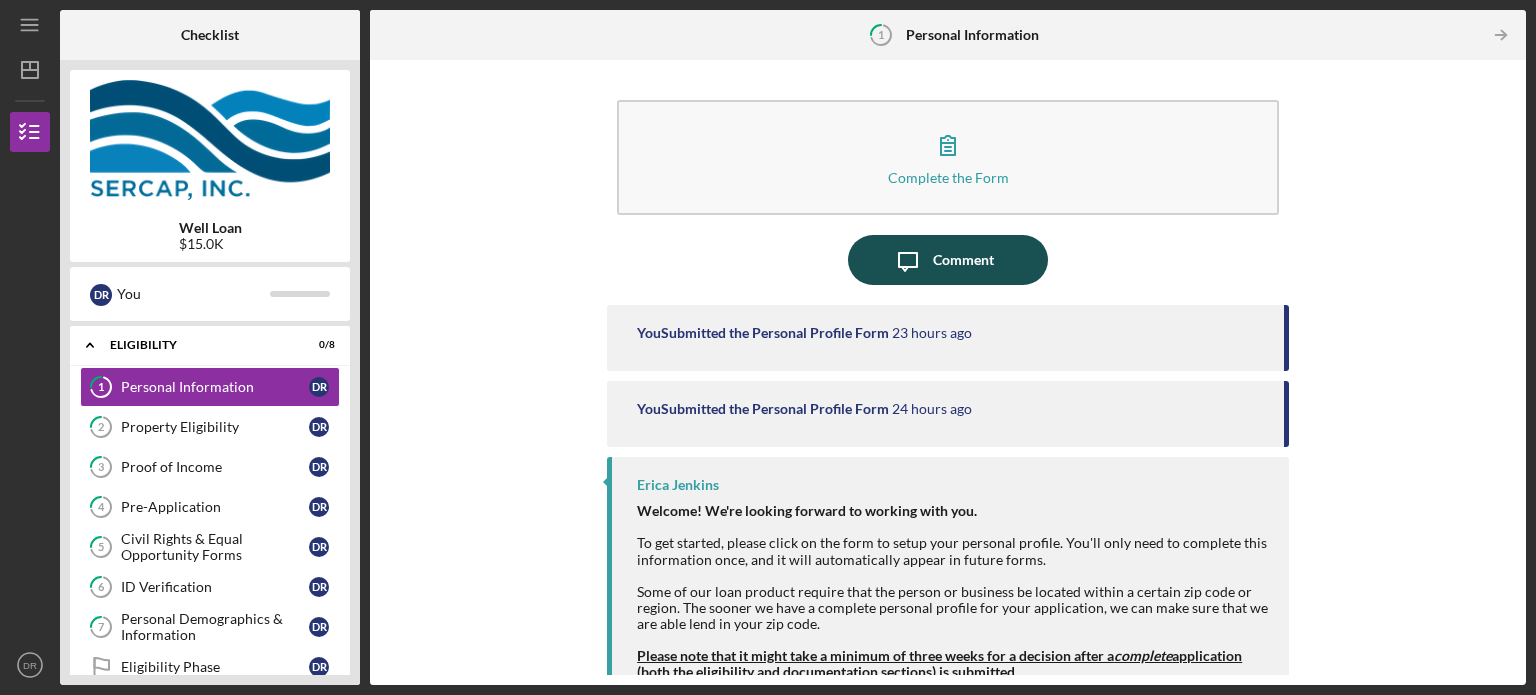 click on "Comment" at bounding box center [963, 260] 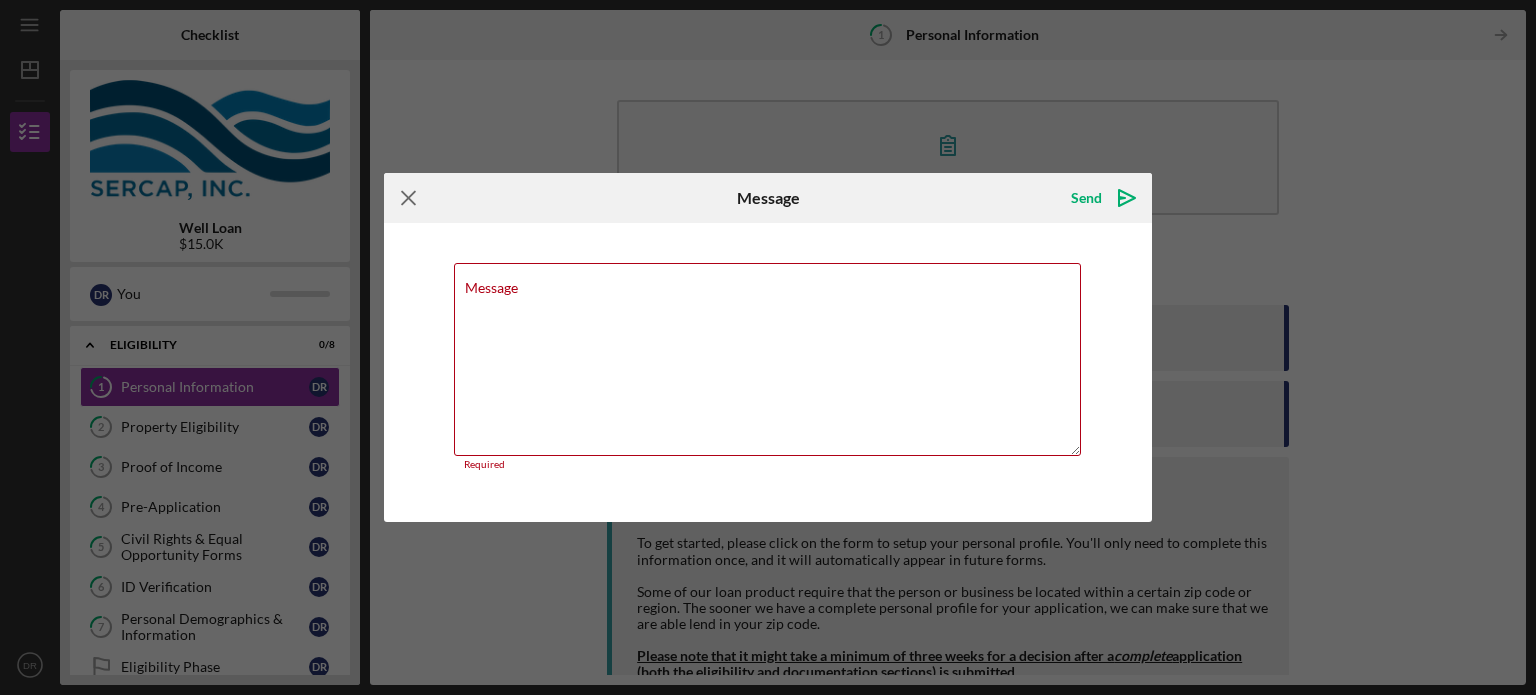 click on "Icon/Menu Close" 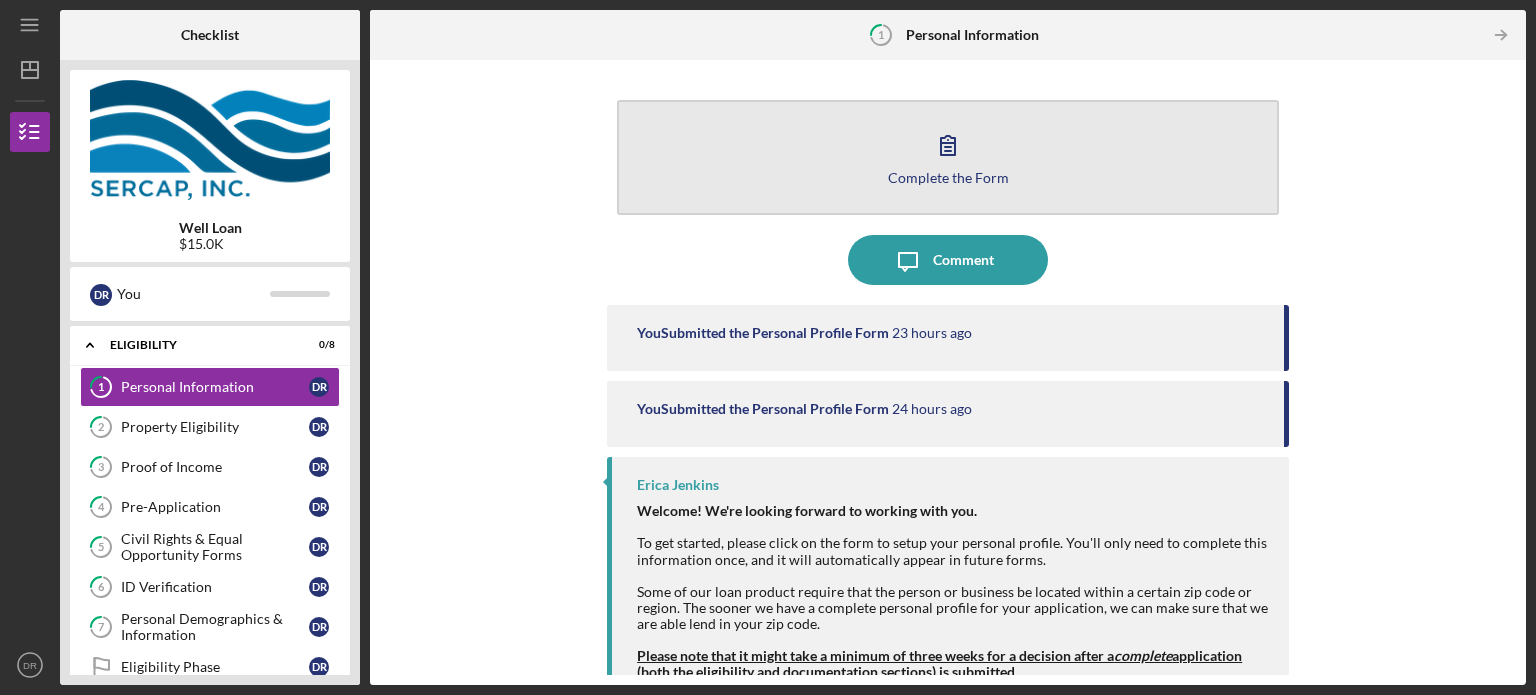 click on "Complete the Form" at bounding box center [948, 177] 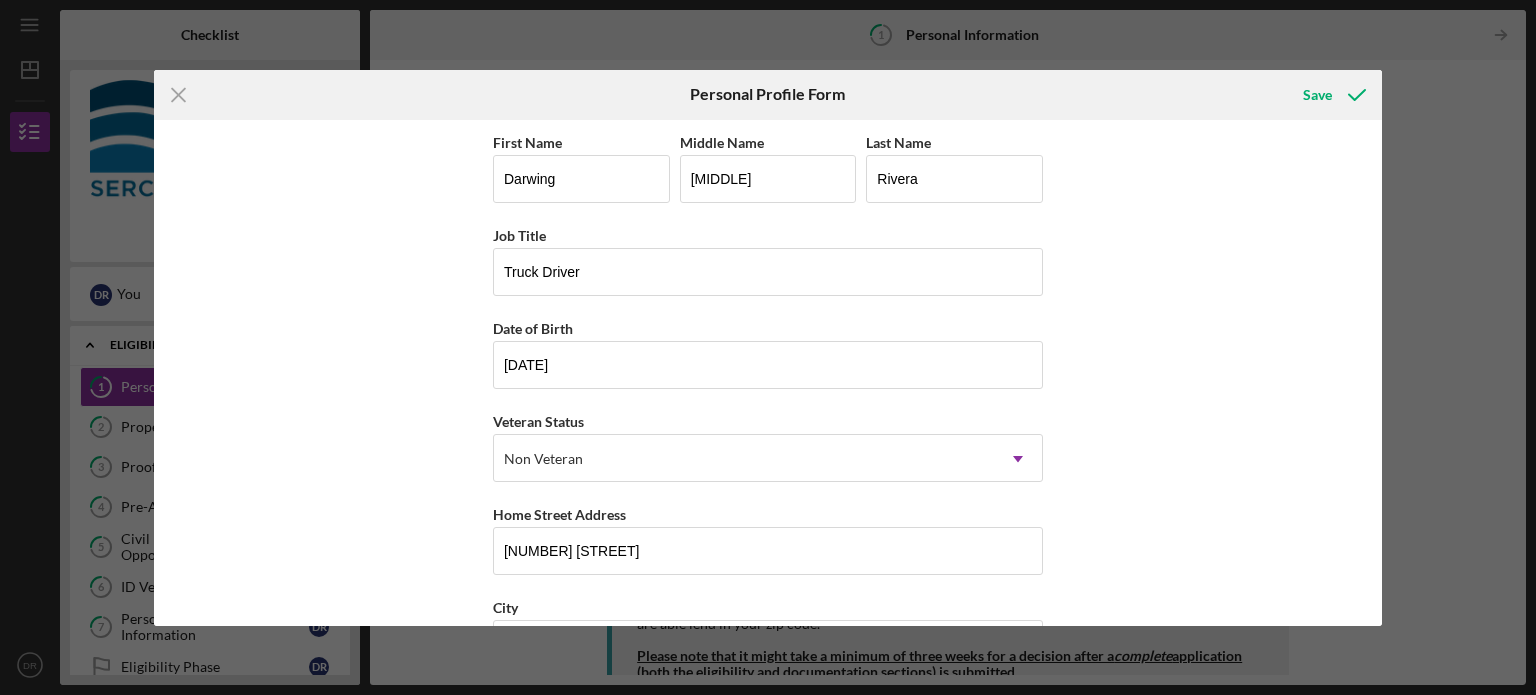 scroll, scrollTop: 255, scrollLeft: 0, axis: vertical 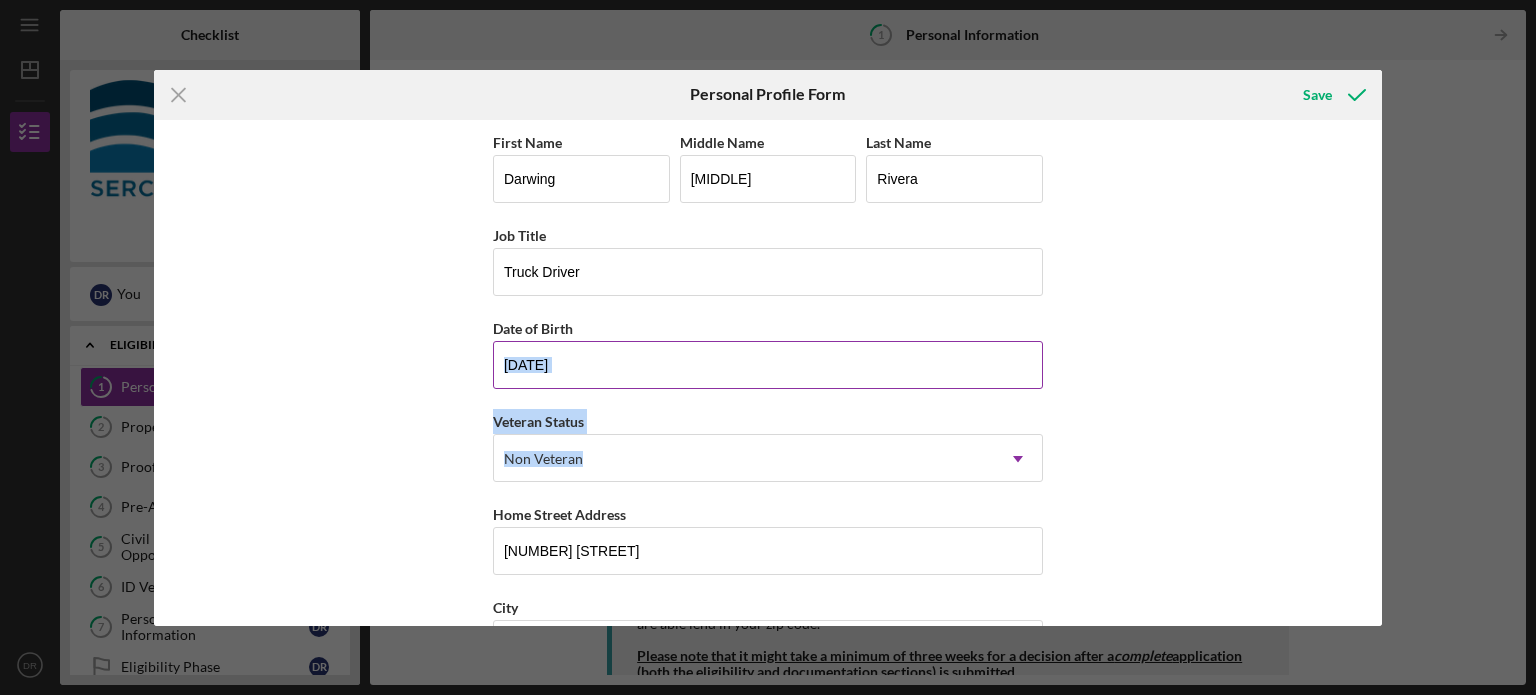 drag, startPoint x: 1373, startPoint y: 527, endPoint x: 858, endPoint y: 328, distance: 552.1105 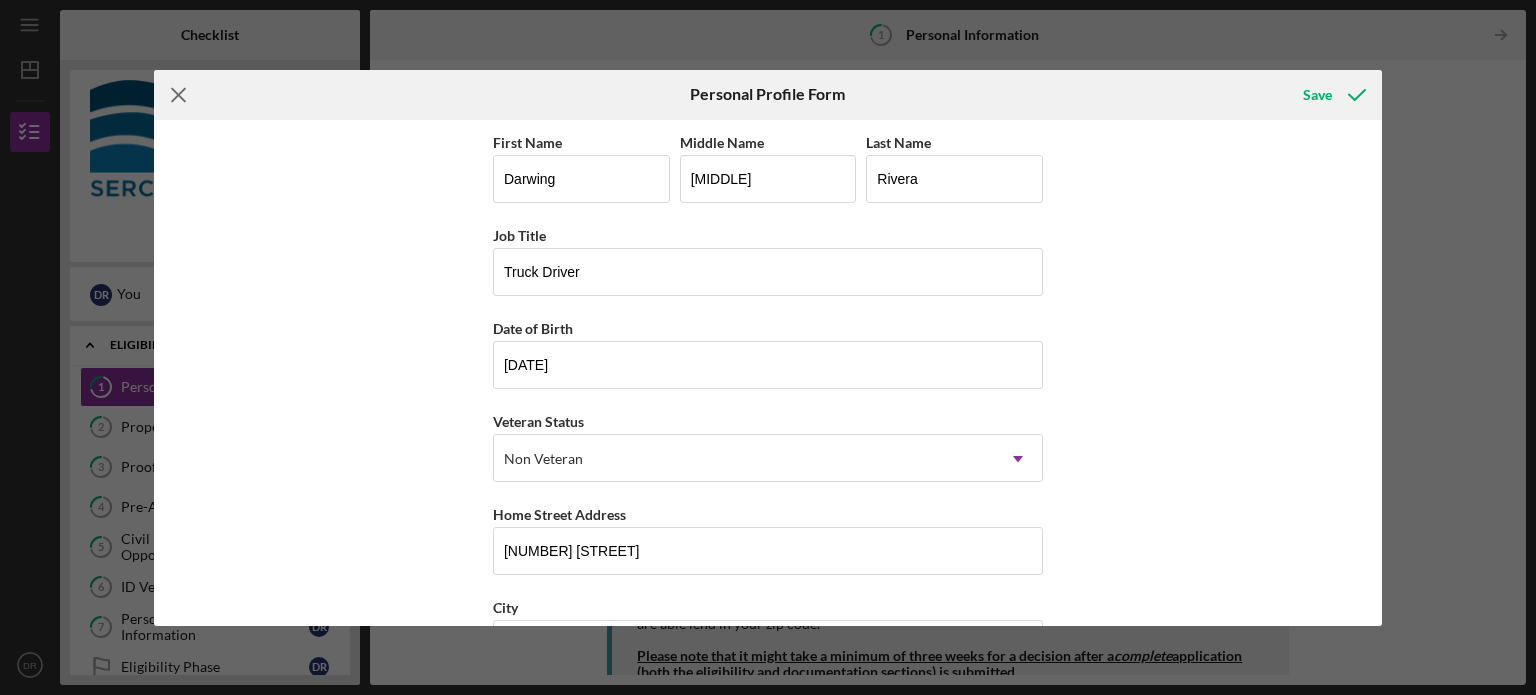 click on "Icon/Menu Close" 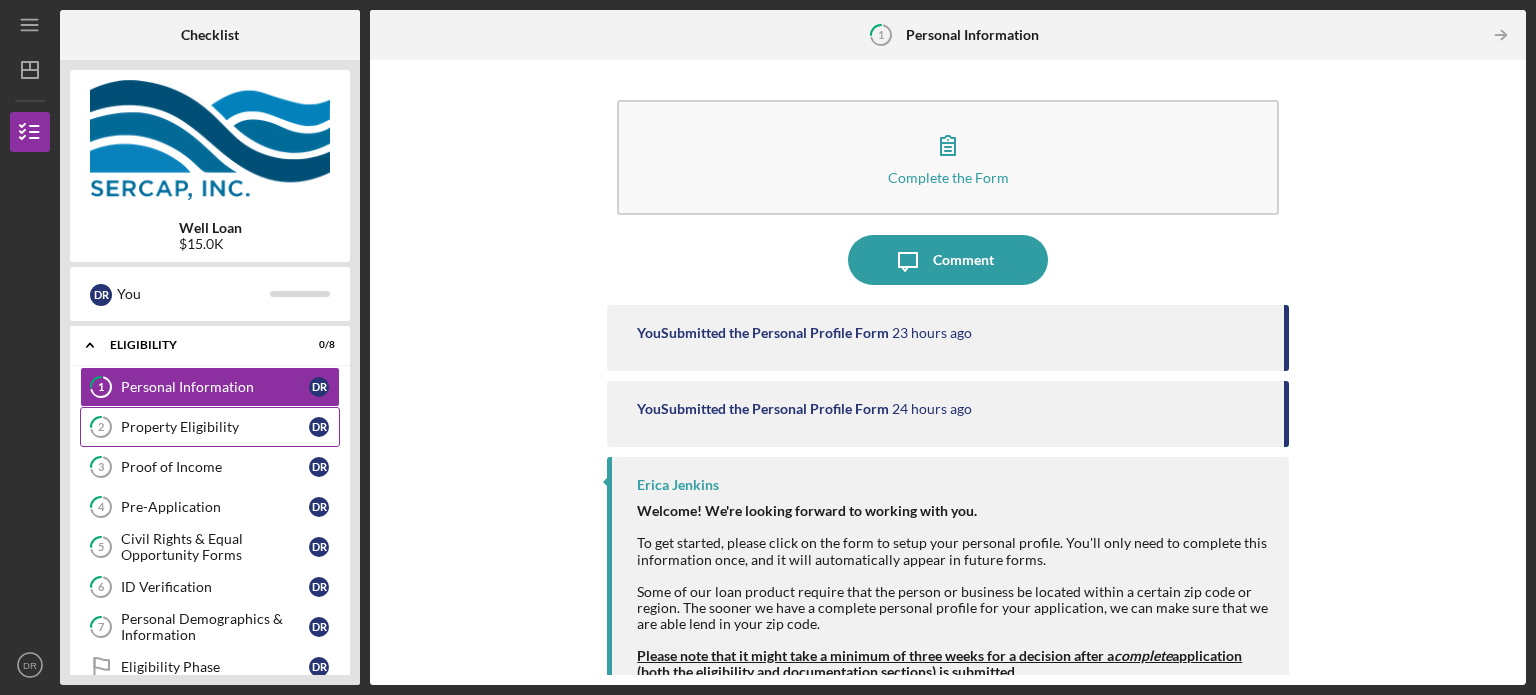 click on "2 Property Eligibility D R" at bounding box center (210, 427) 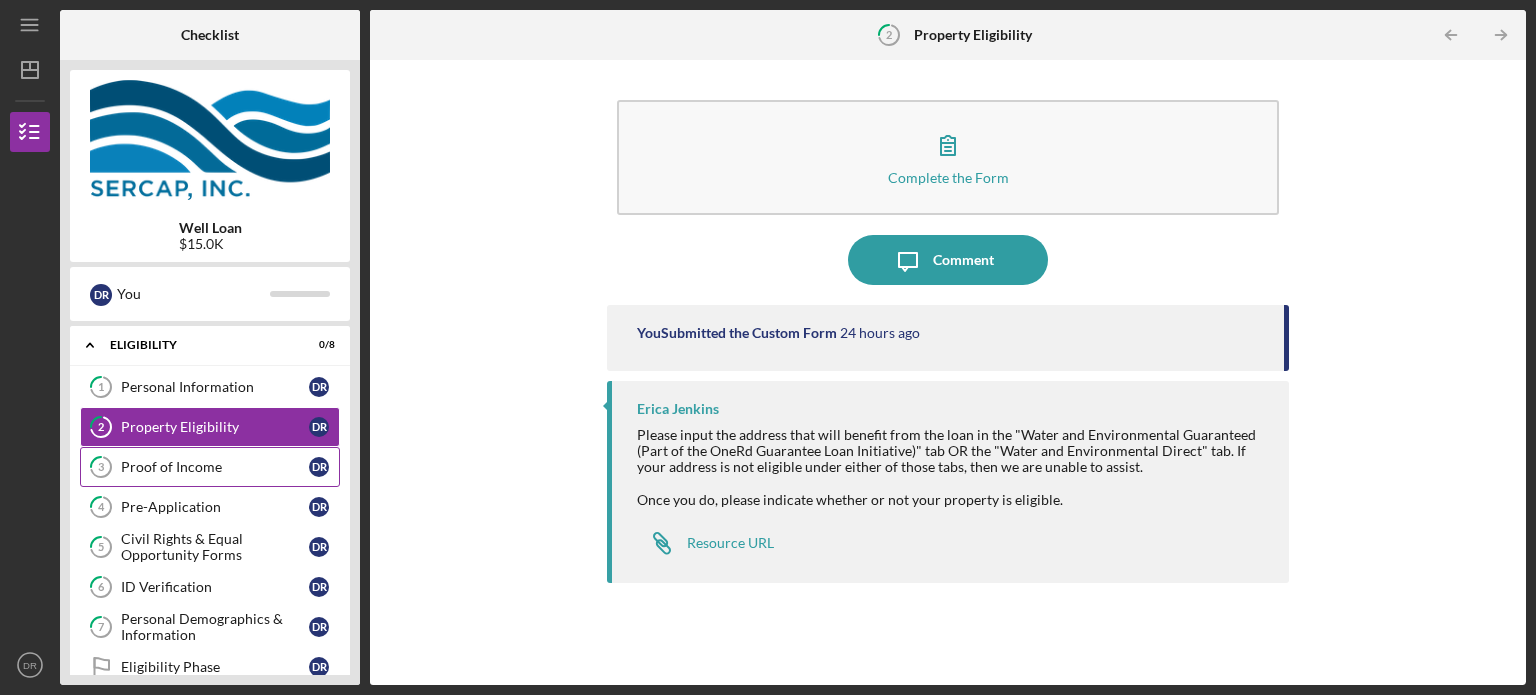 click on "3 Proof of Income D R" at bounding box center [210, 467] 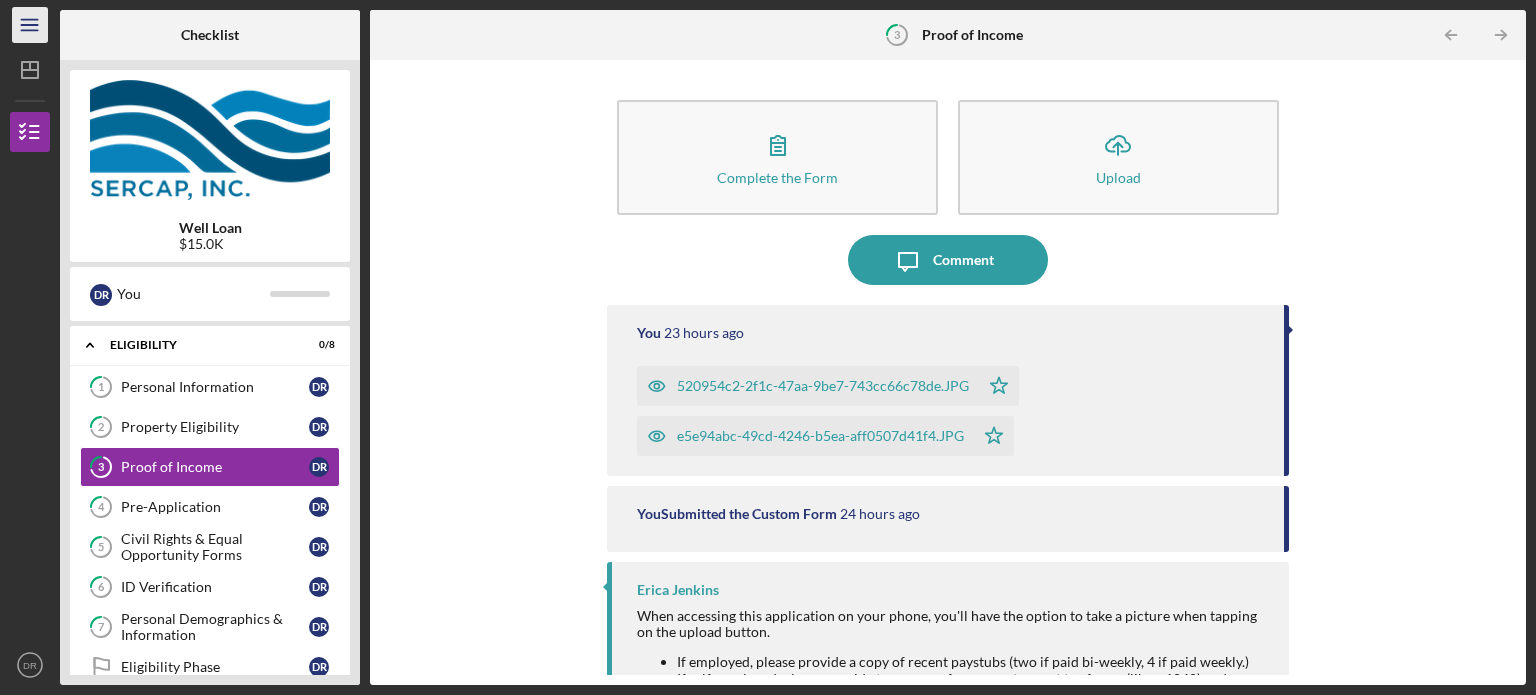 click on "Icon/Menu" 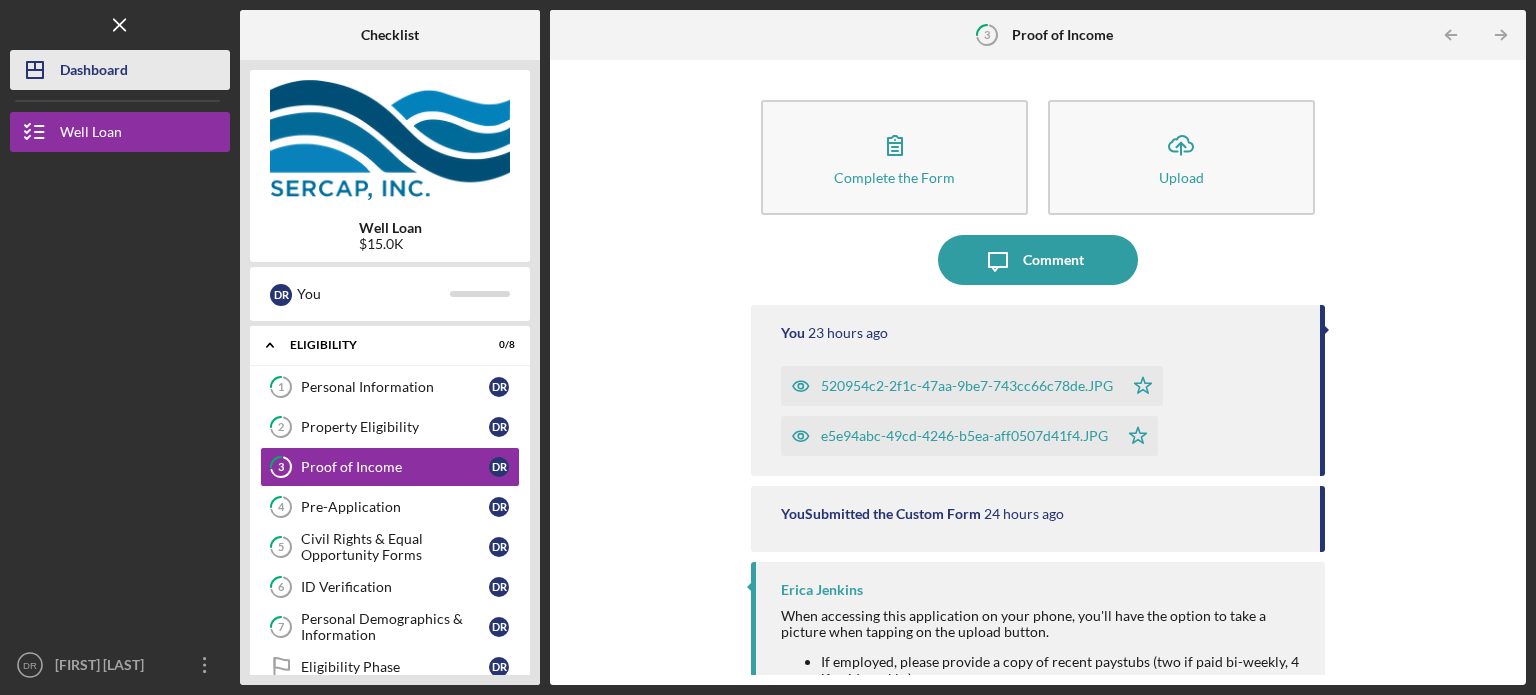 click on "Dashboard" at bounding box center (94, 72) 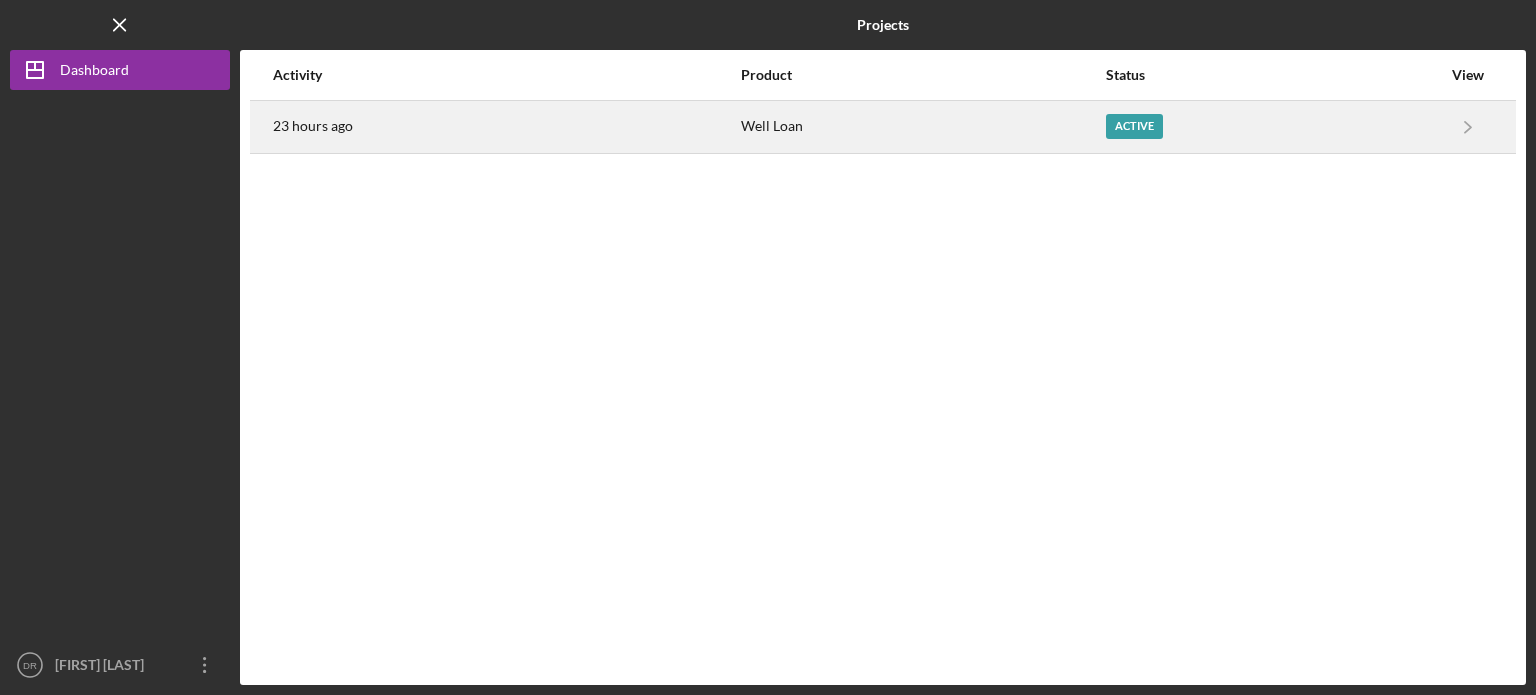 click on "Active" at bounding box center [1134, 126] 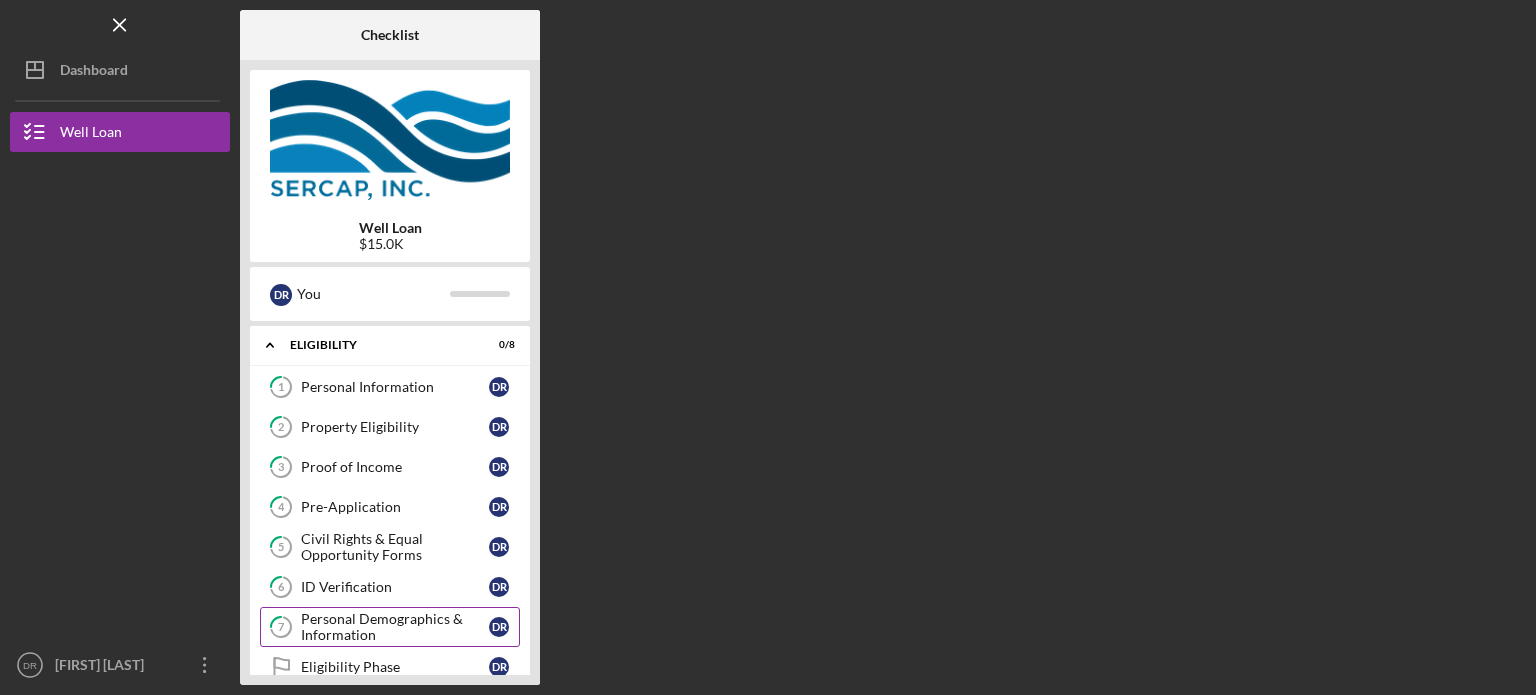 click on "Personal Demographics & Information" at bounding box center (395, 627) 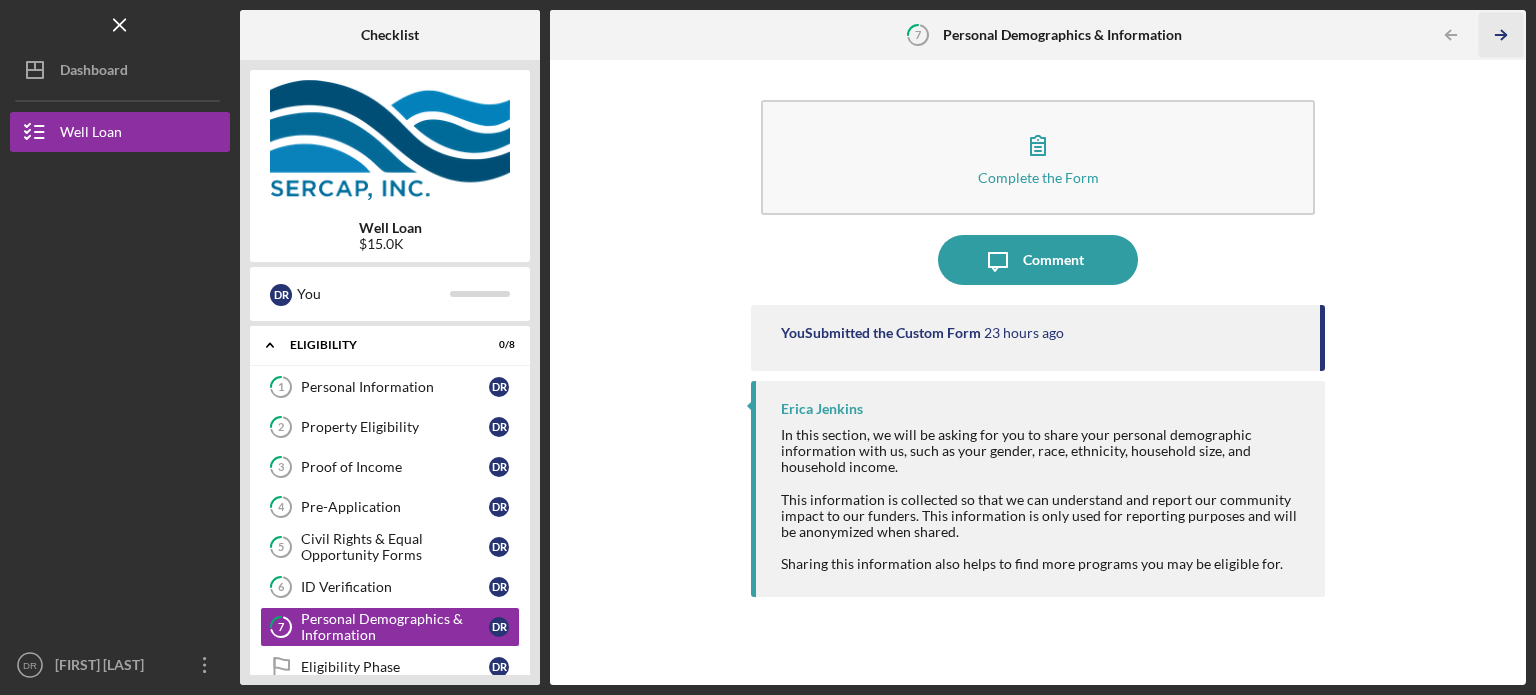 click on "Icon/Table Pagination Arrow" 